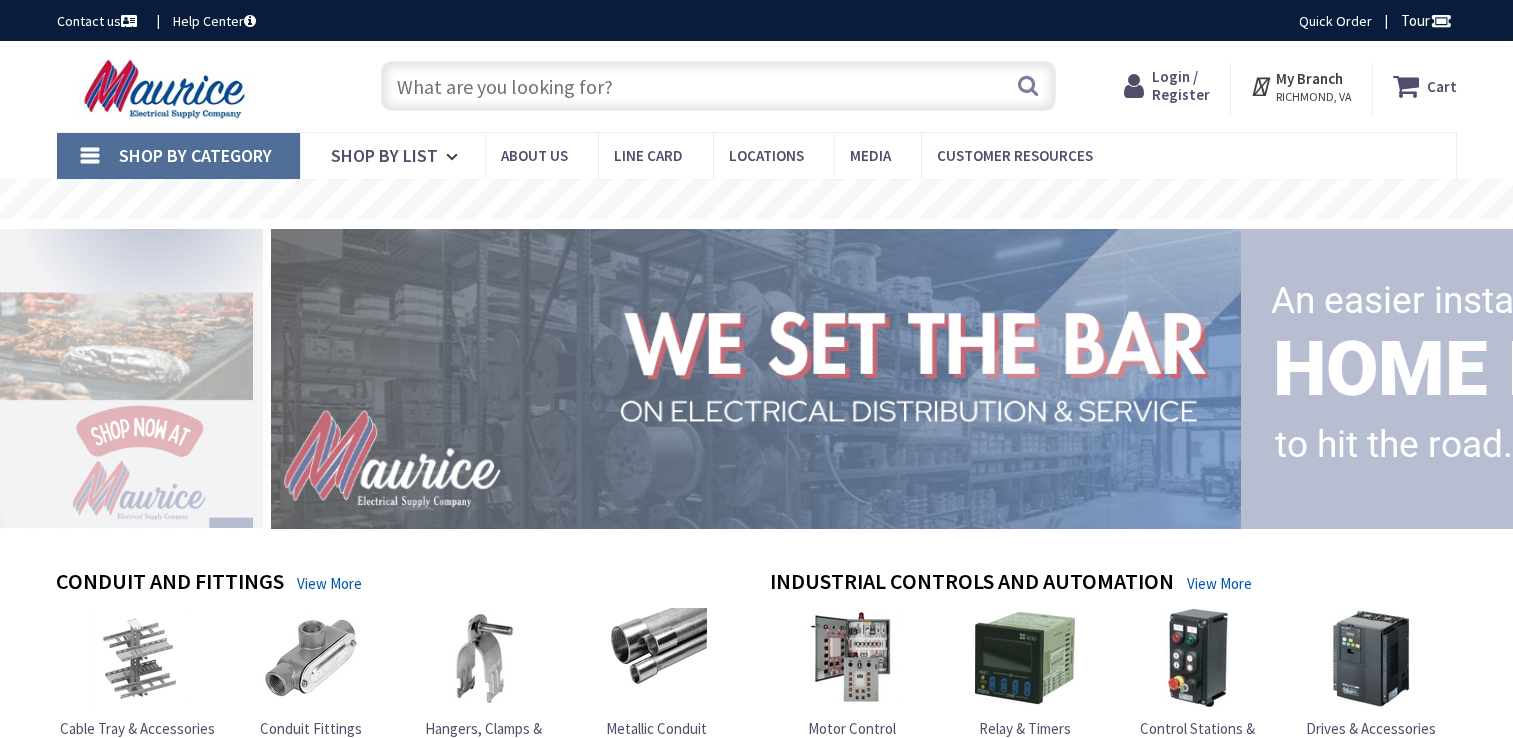 scroll, scrollTop: 0, scrollLeft: 0, axis: both 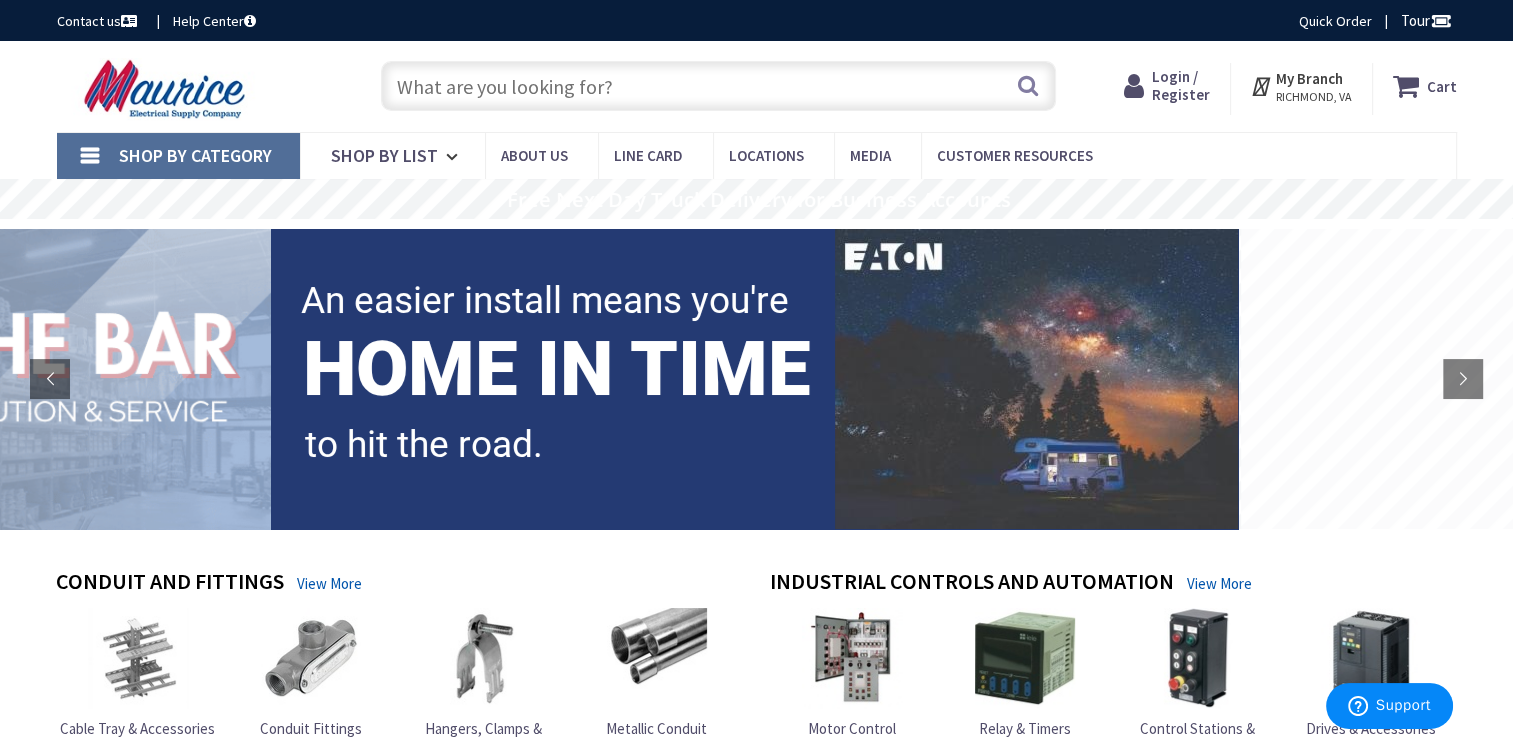 click at bounding box center [718, 86] 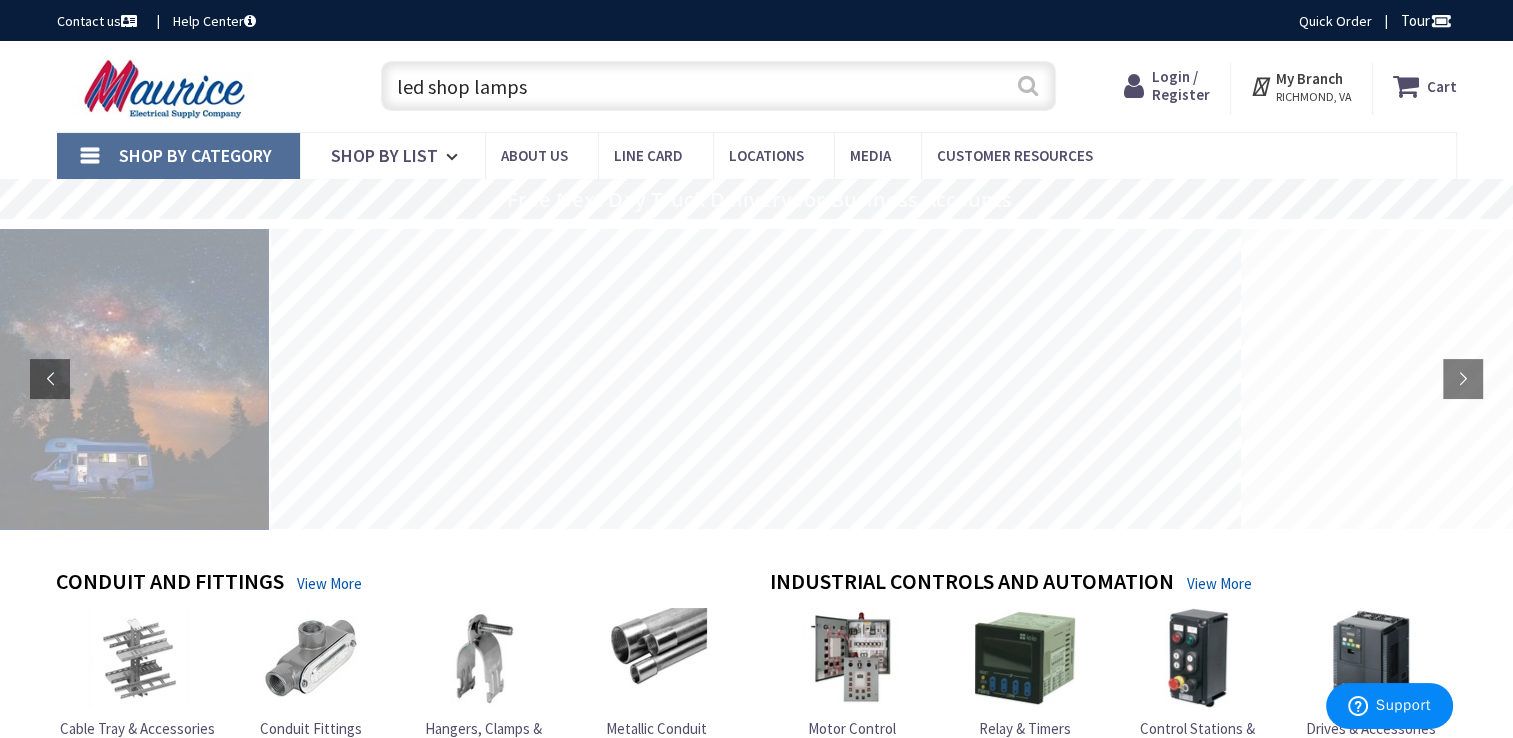type on "led shop lamps" 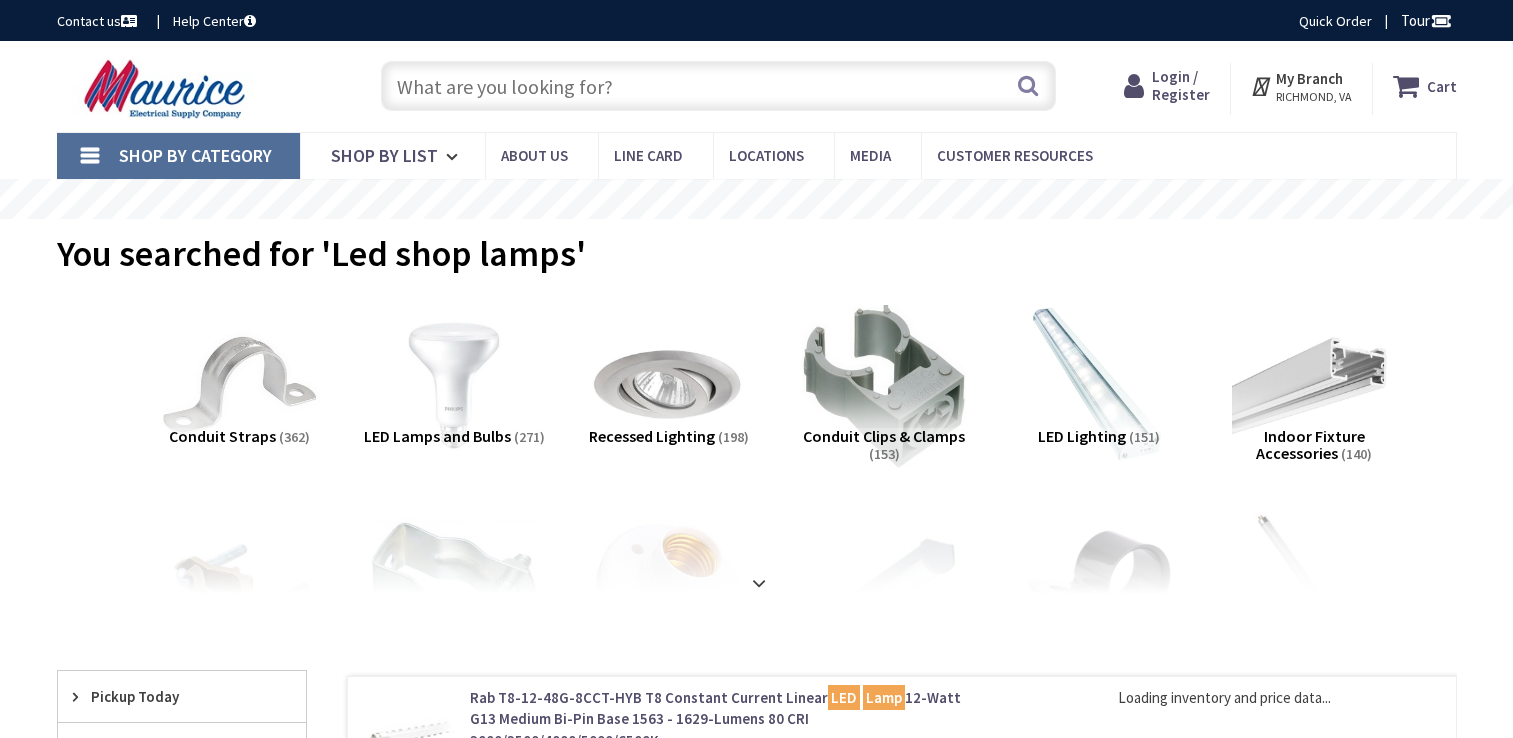scroll, scrollTop: 0, scrollLeft: 0, axis: both 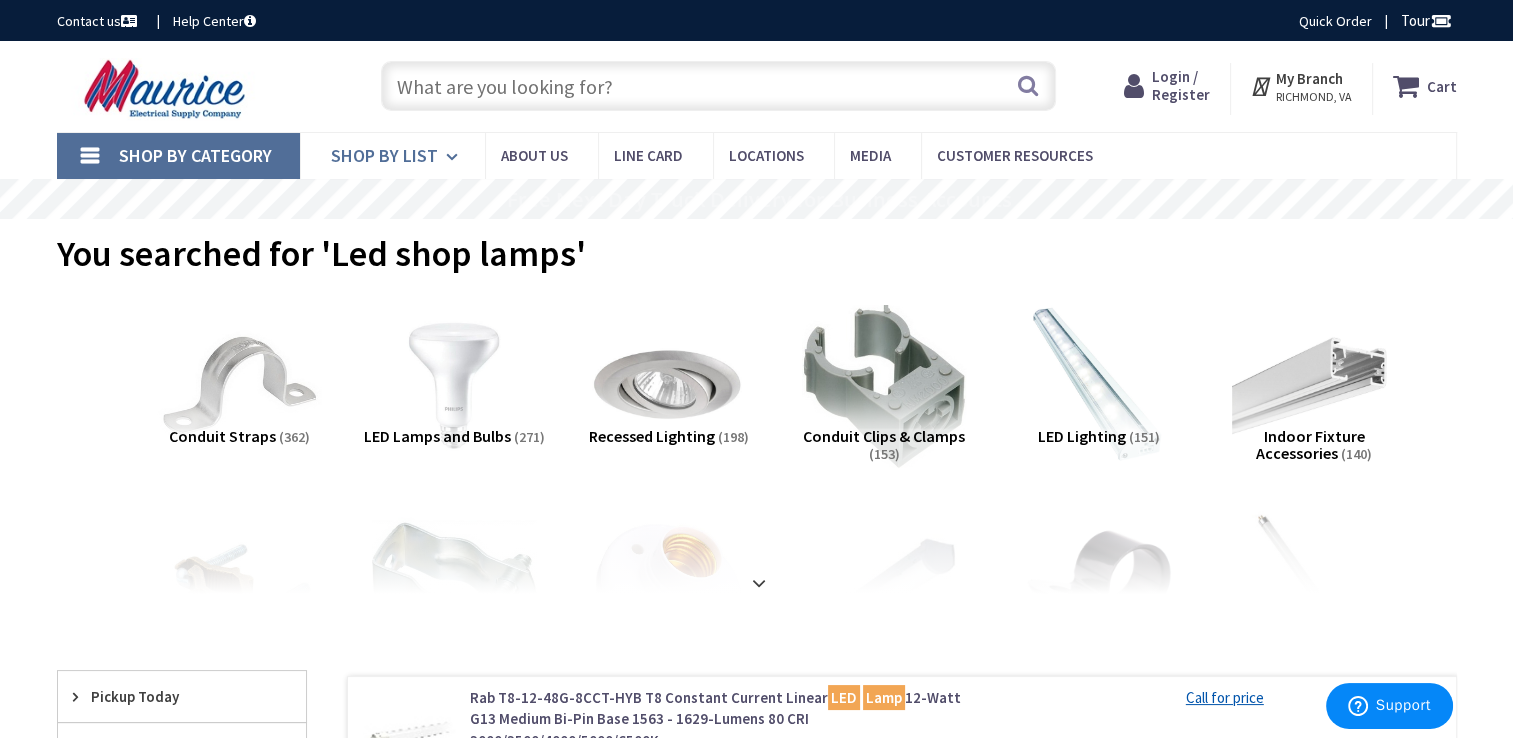 click on "Shop By List" at bounding box center (384, 155) 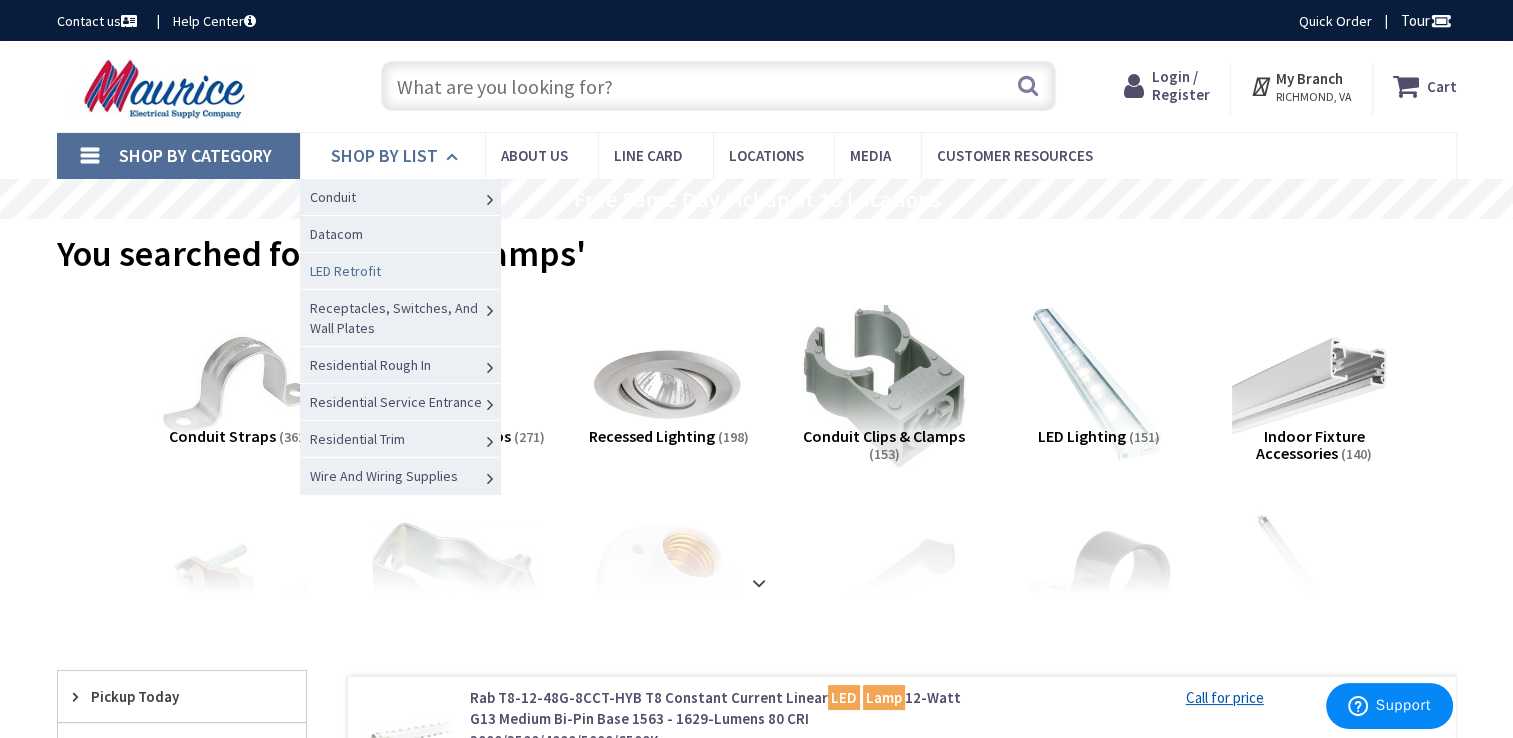 click on "LED Retrofit" at bounding box center (345, 271) 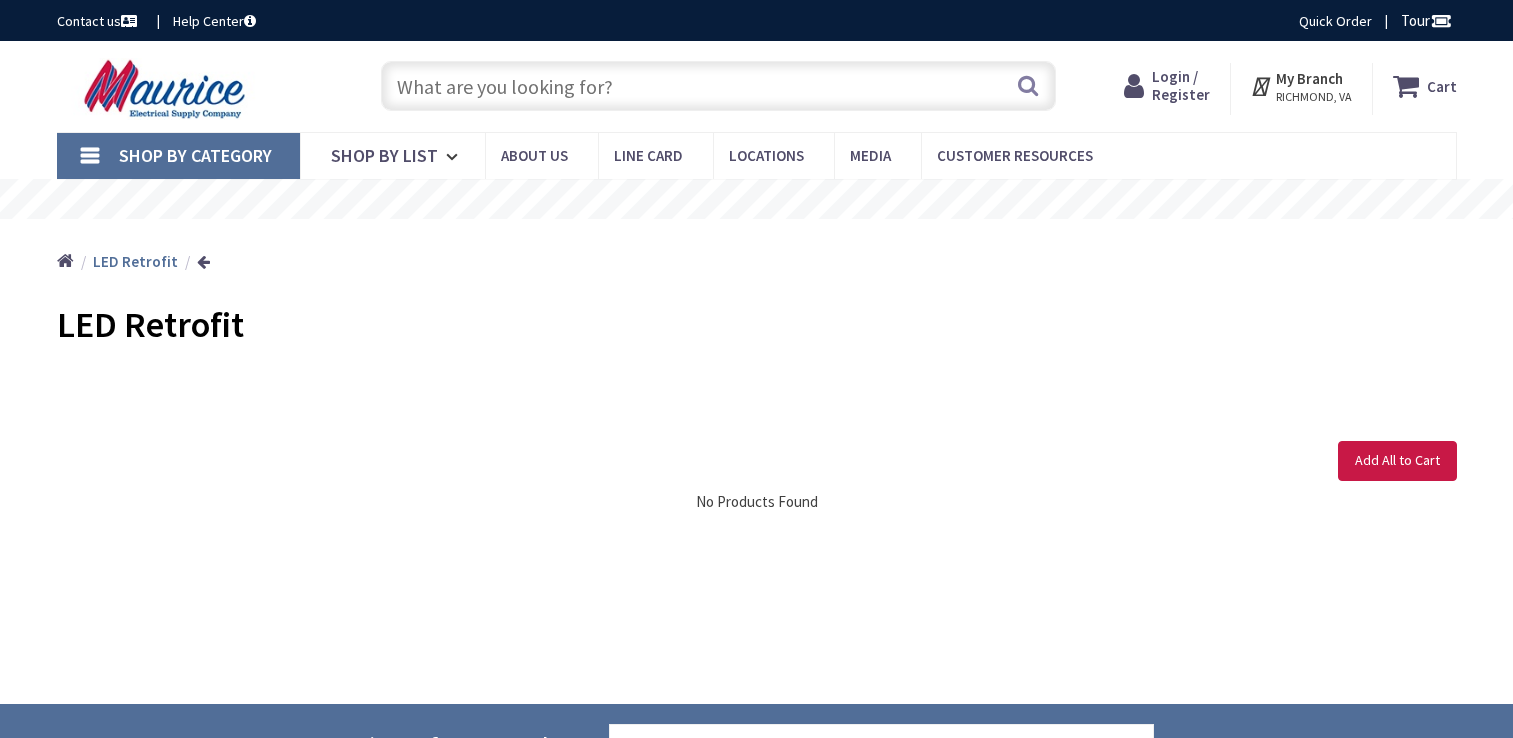 scroll, scrollTop: 0, scrollLeft: 0, axis: both 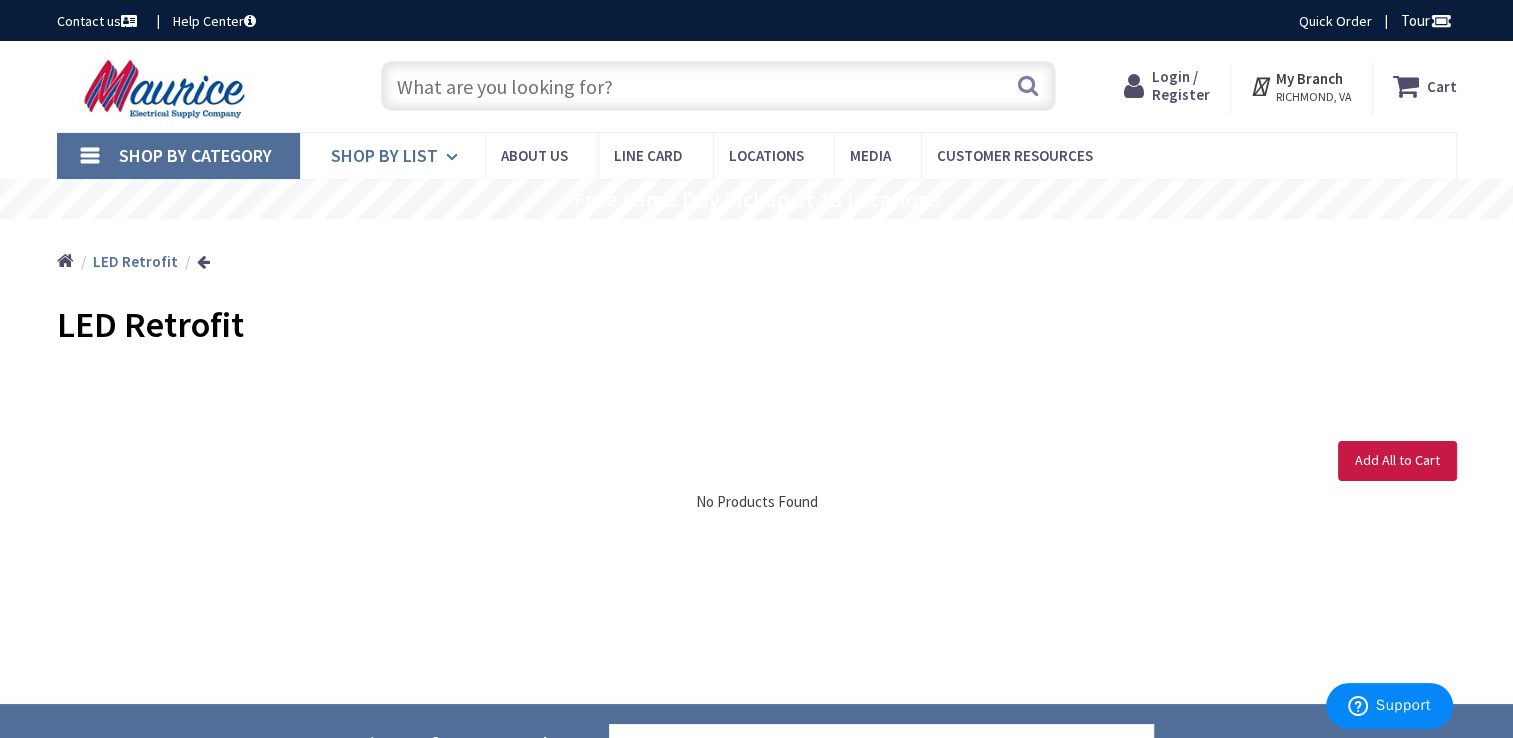 click on "Shop By List" at bounding box center [384, 155] 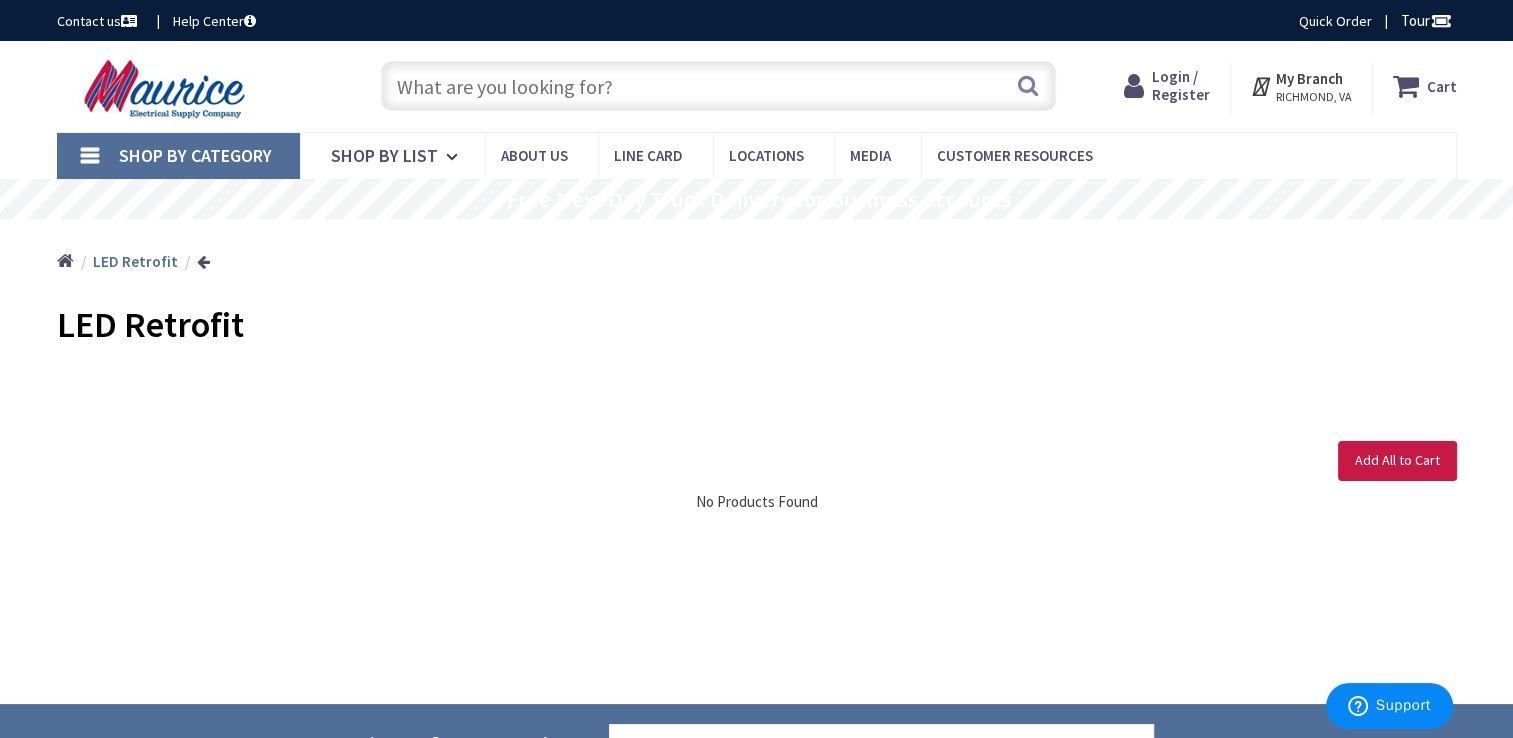click at bounding box center [718, 86] 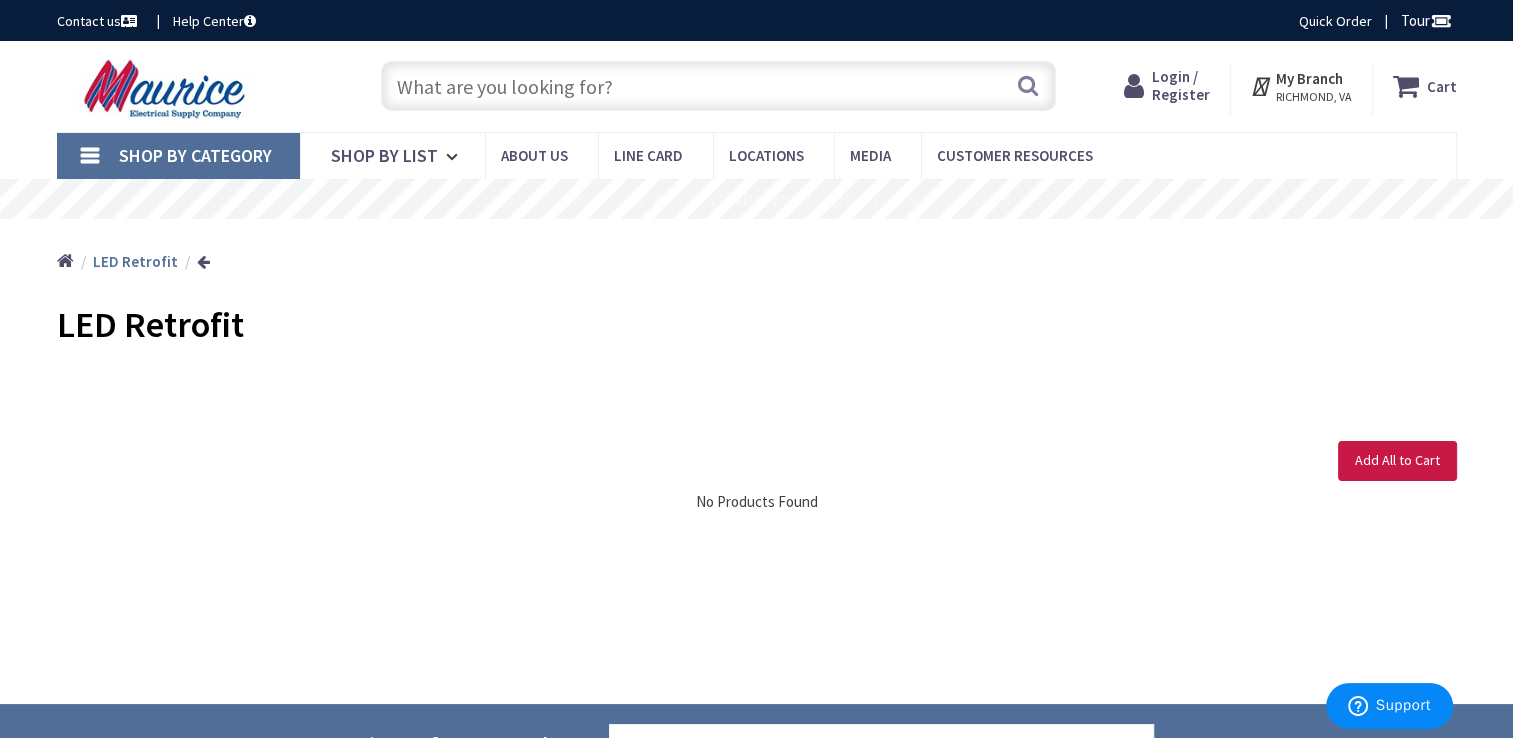 click on "RICHMOND, VA" at bounding box center [1314, 97] 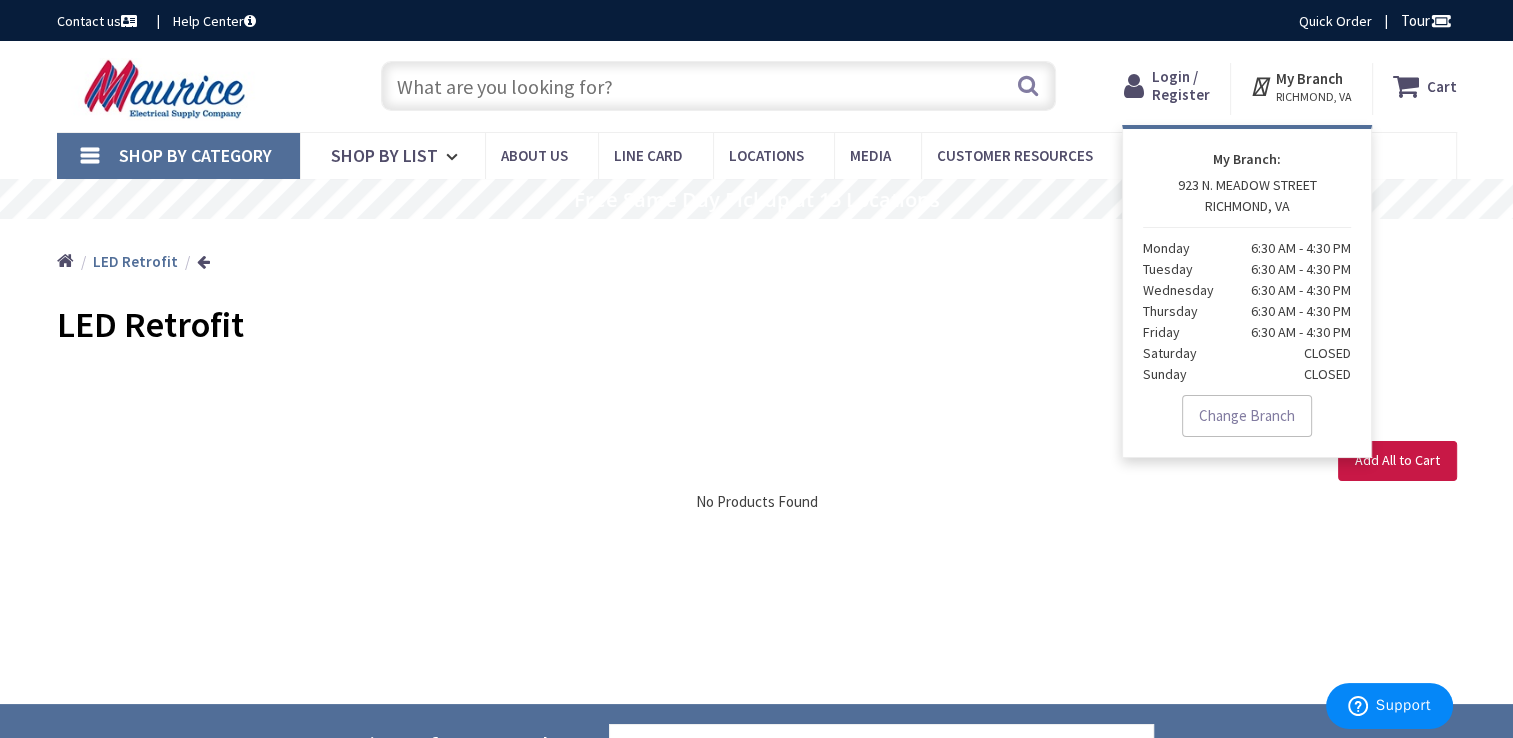 click on "Change Branch" at bounding box center [1247, 416] 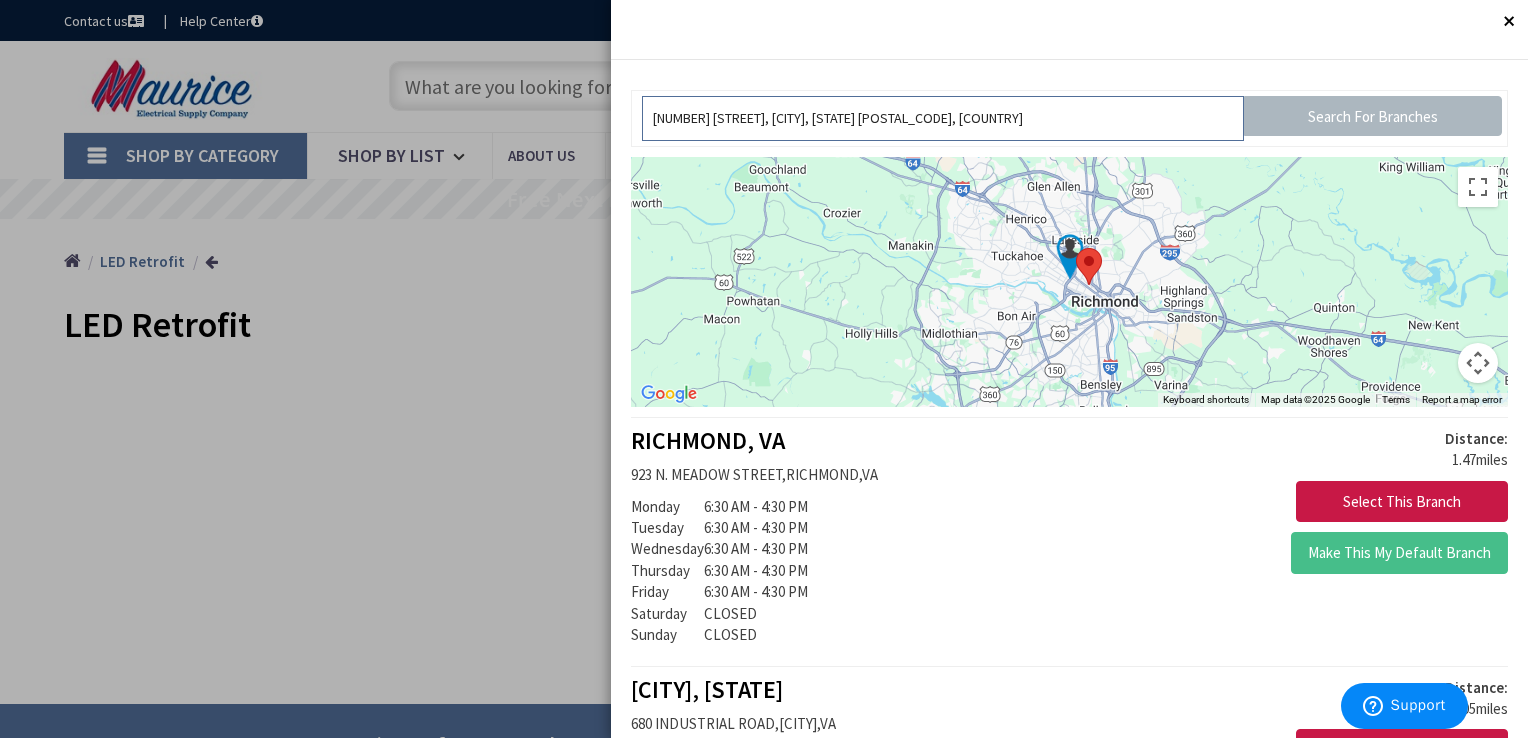 click on "[STREET], [CITY], [STATE] [POSTAL_CODE], USA" at bounding box center [943, 118] 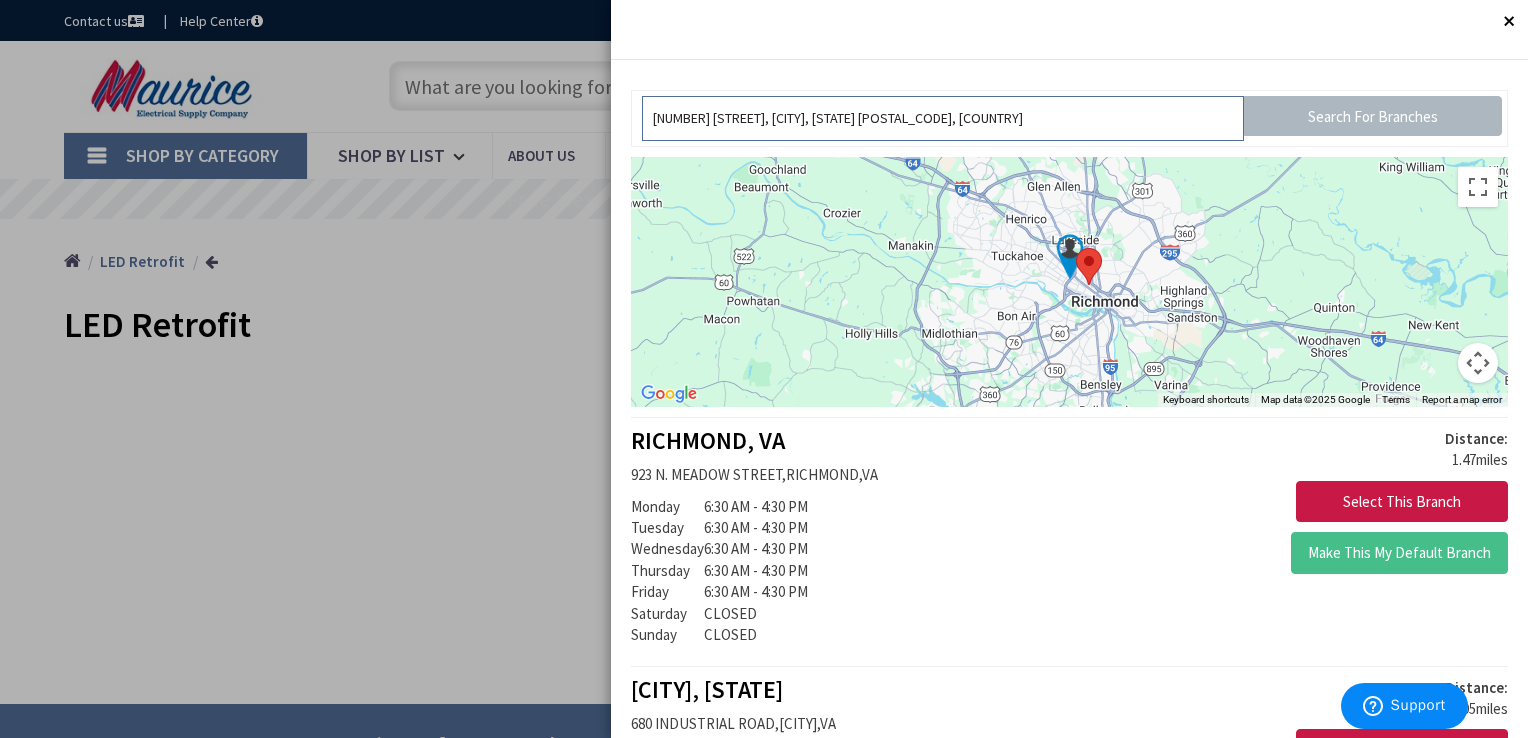 drag, startPoint x: 952, startPoint y: 109, endPoint x: 302, endPoint y: 116, distance: 650.0377 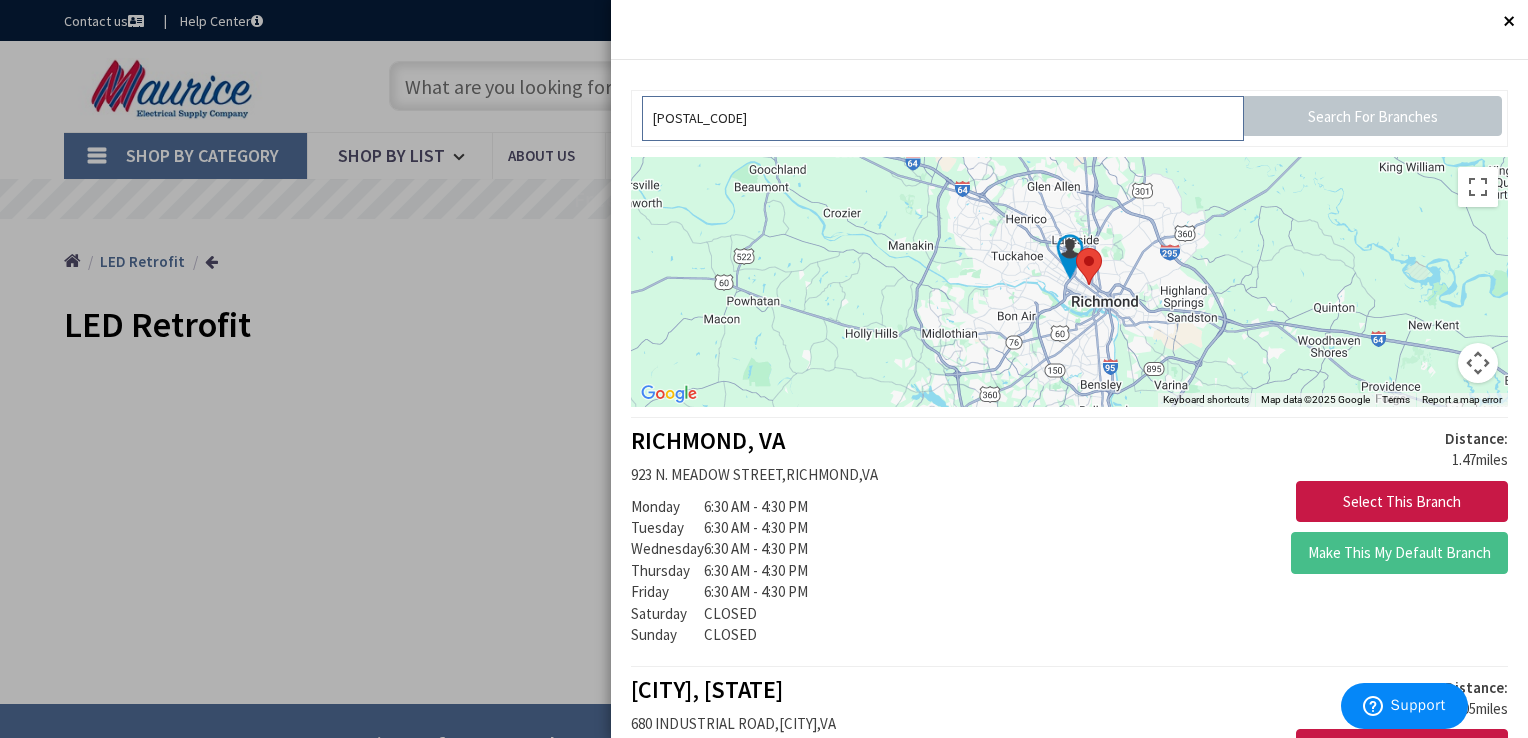 type on "20186" 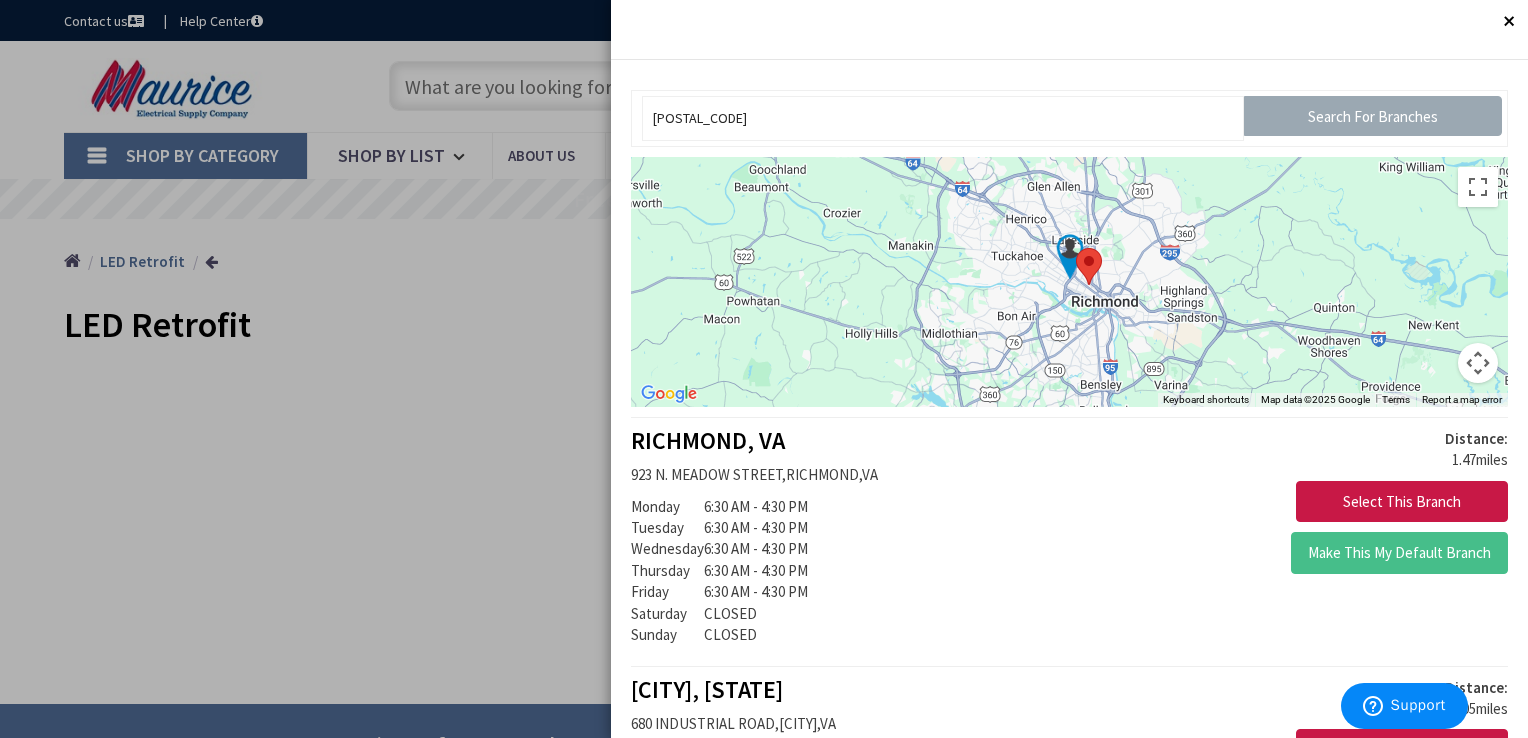 click on "Search For Branches" at bounding box center [1373, 116] 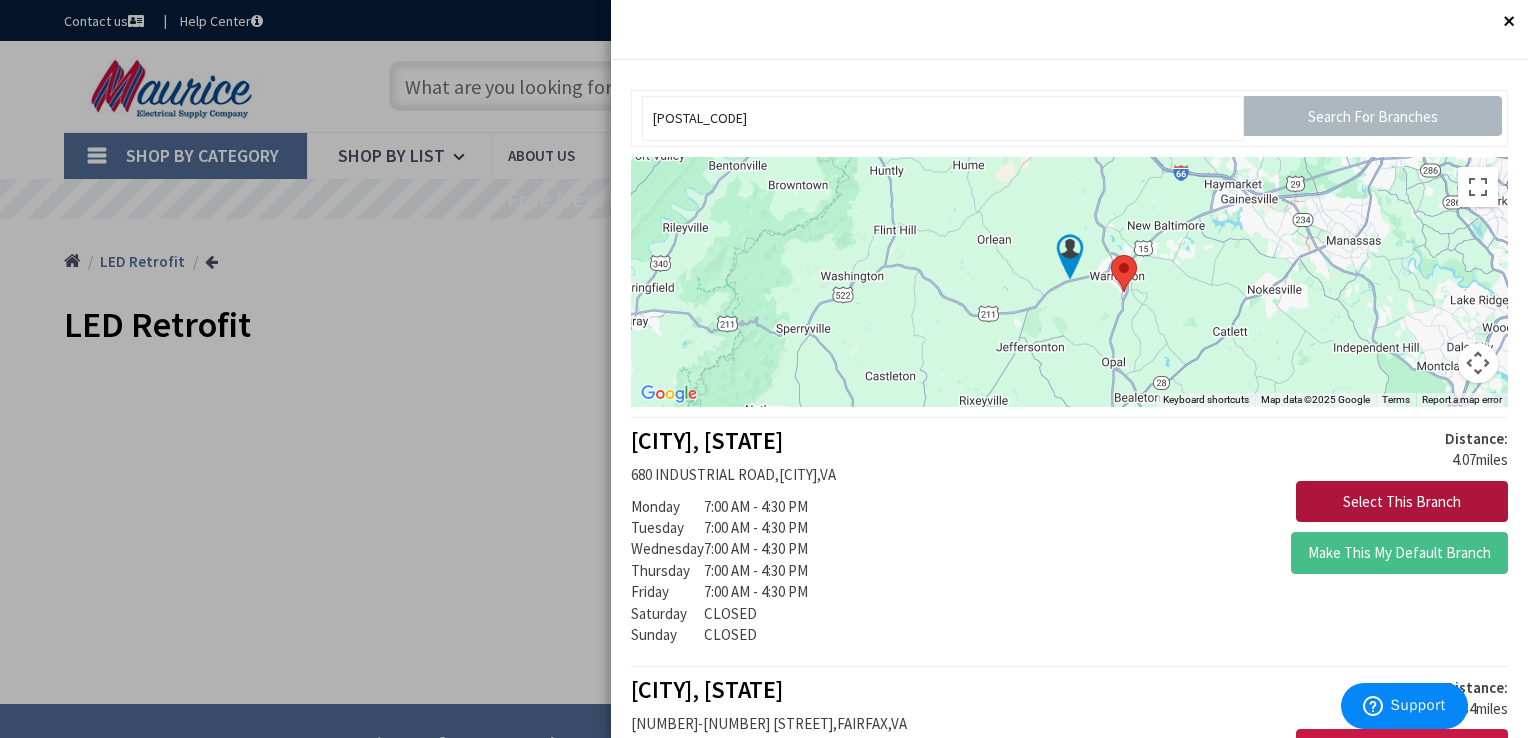 click on "Select This Branch" at bounding box center (1402, 502) 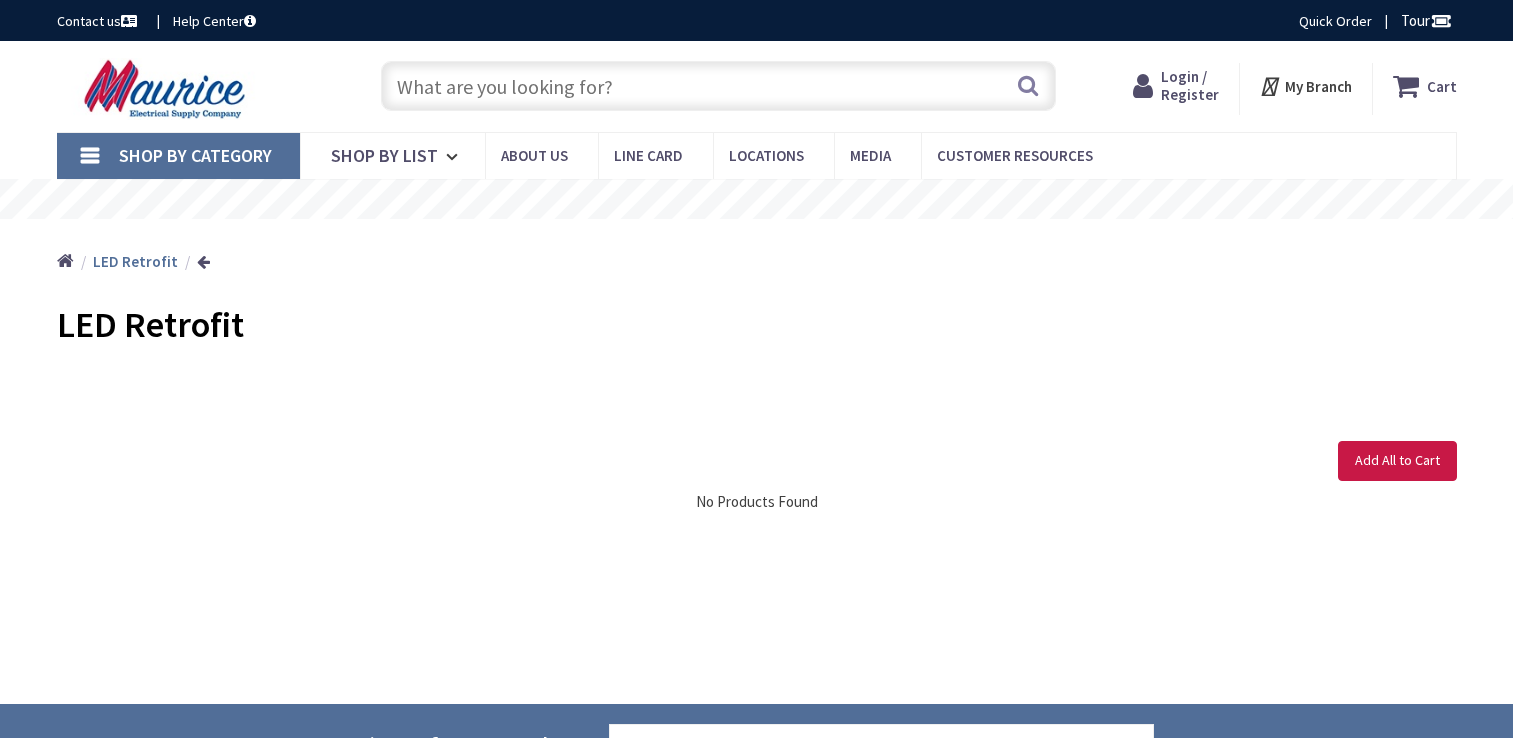 scroll, scrollTop: 0, scrollLeft: 0, axis: both 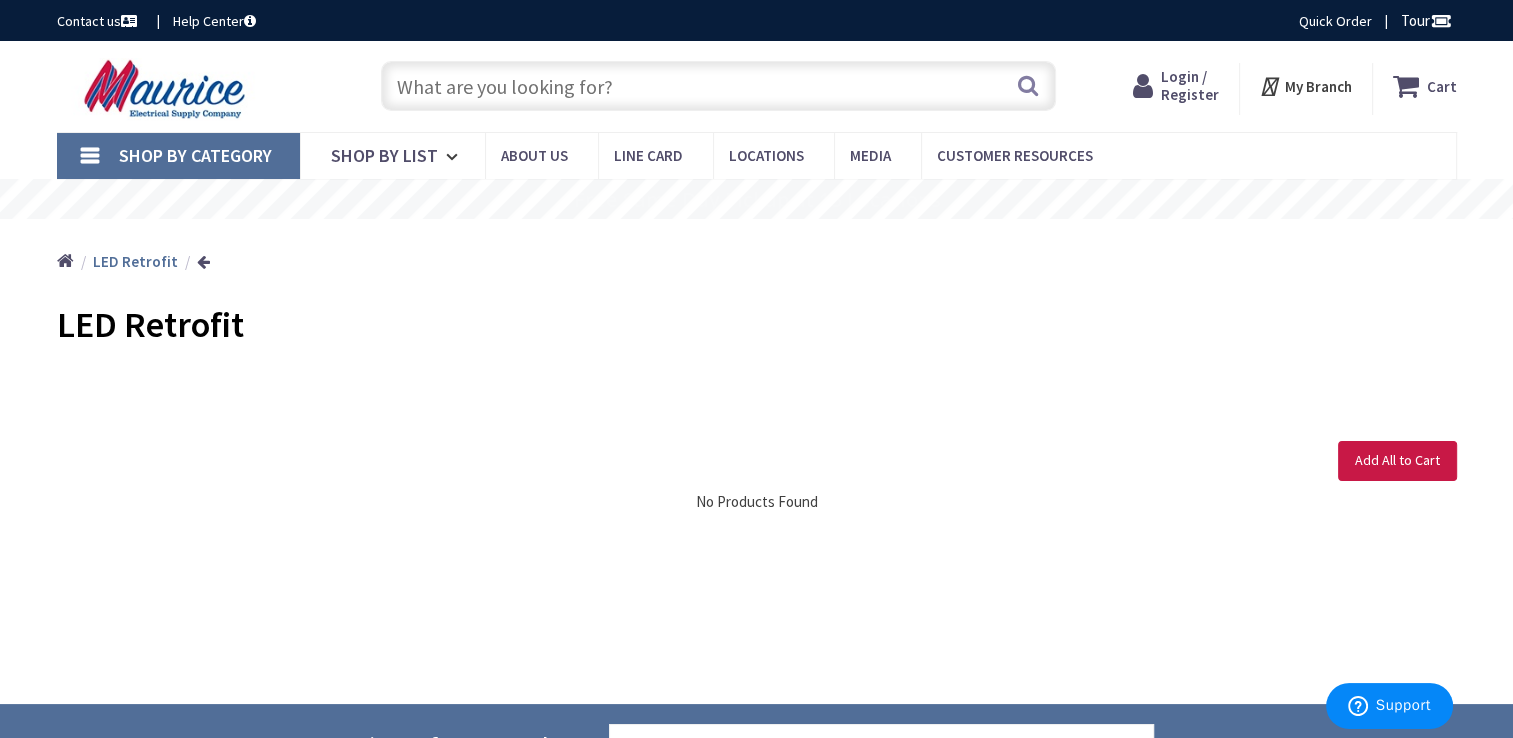 click on "My Branch" at bounding box center (1318, 86) 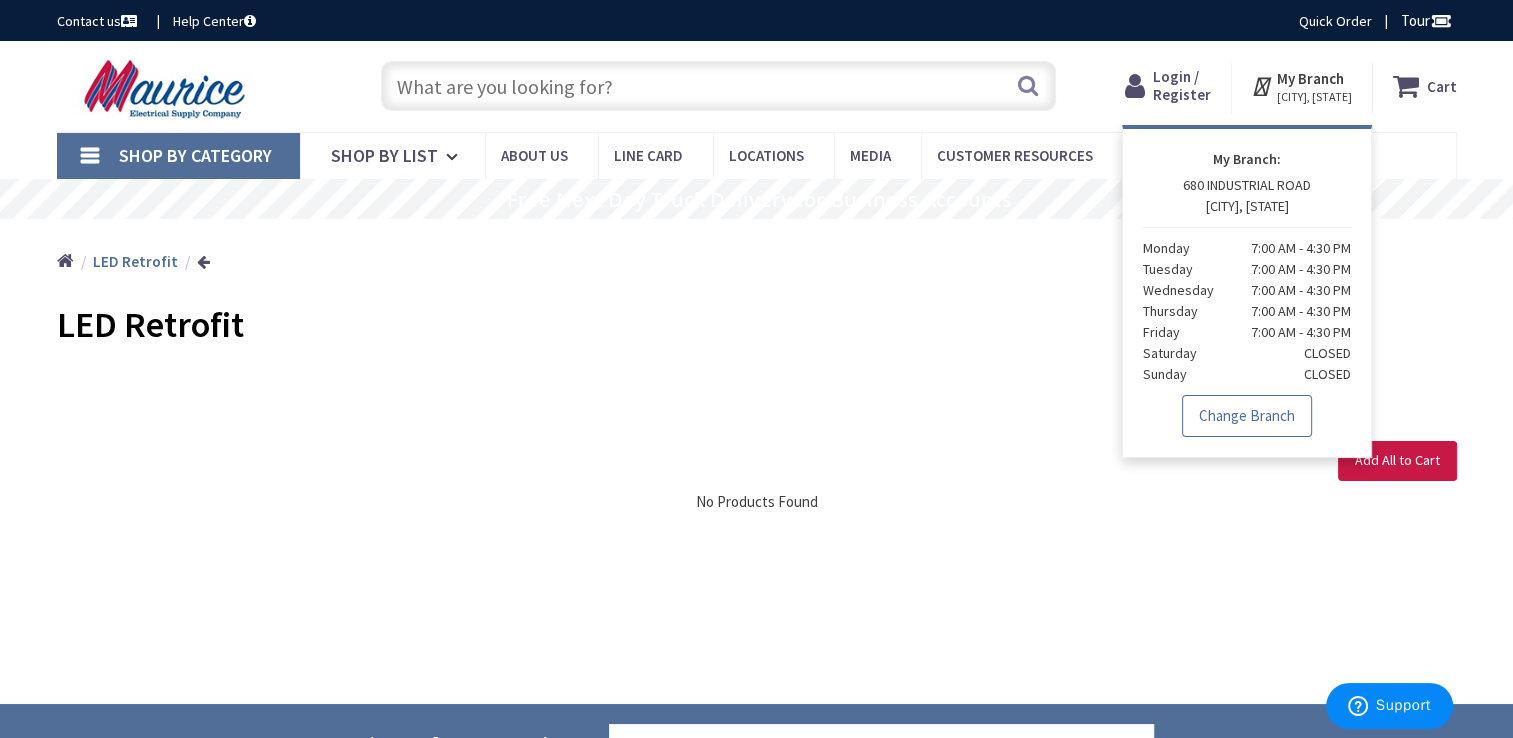 click on "Change Branch" at bounding box center (1247, 416) 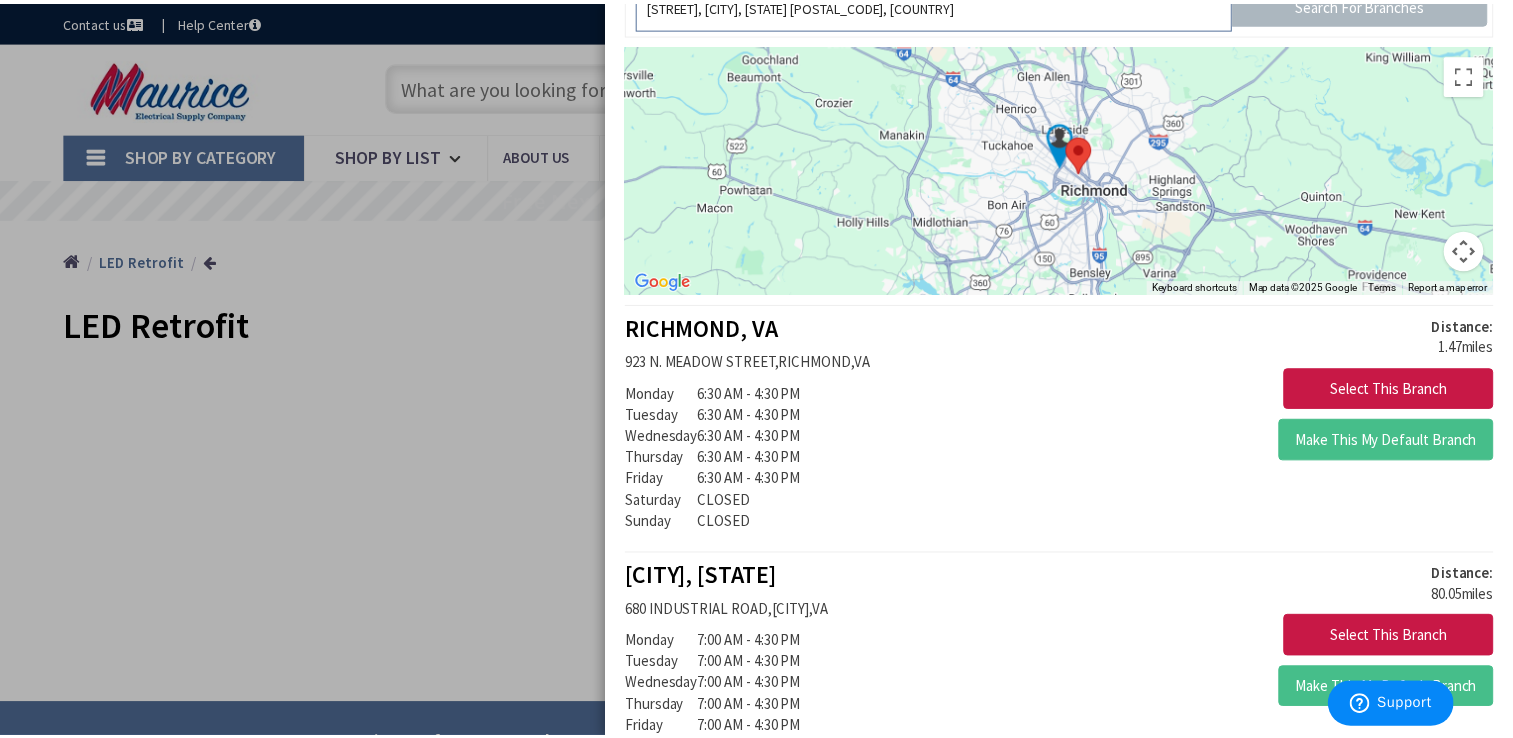 scroll, scrollTop: 200, scrollLeft: 0, axis: vertical 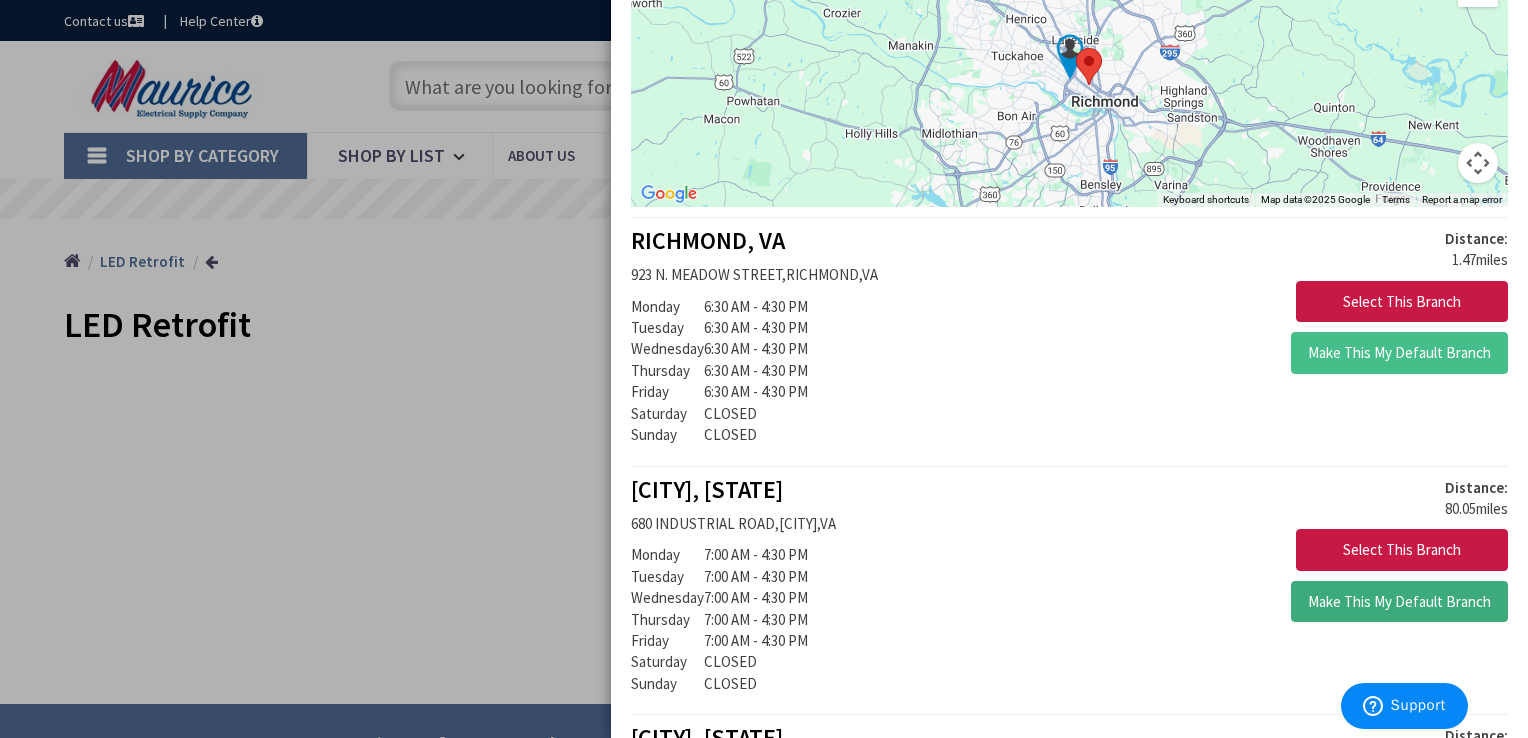 click on "Make This My Default Branch" at bounding box center (1399, 602) 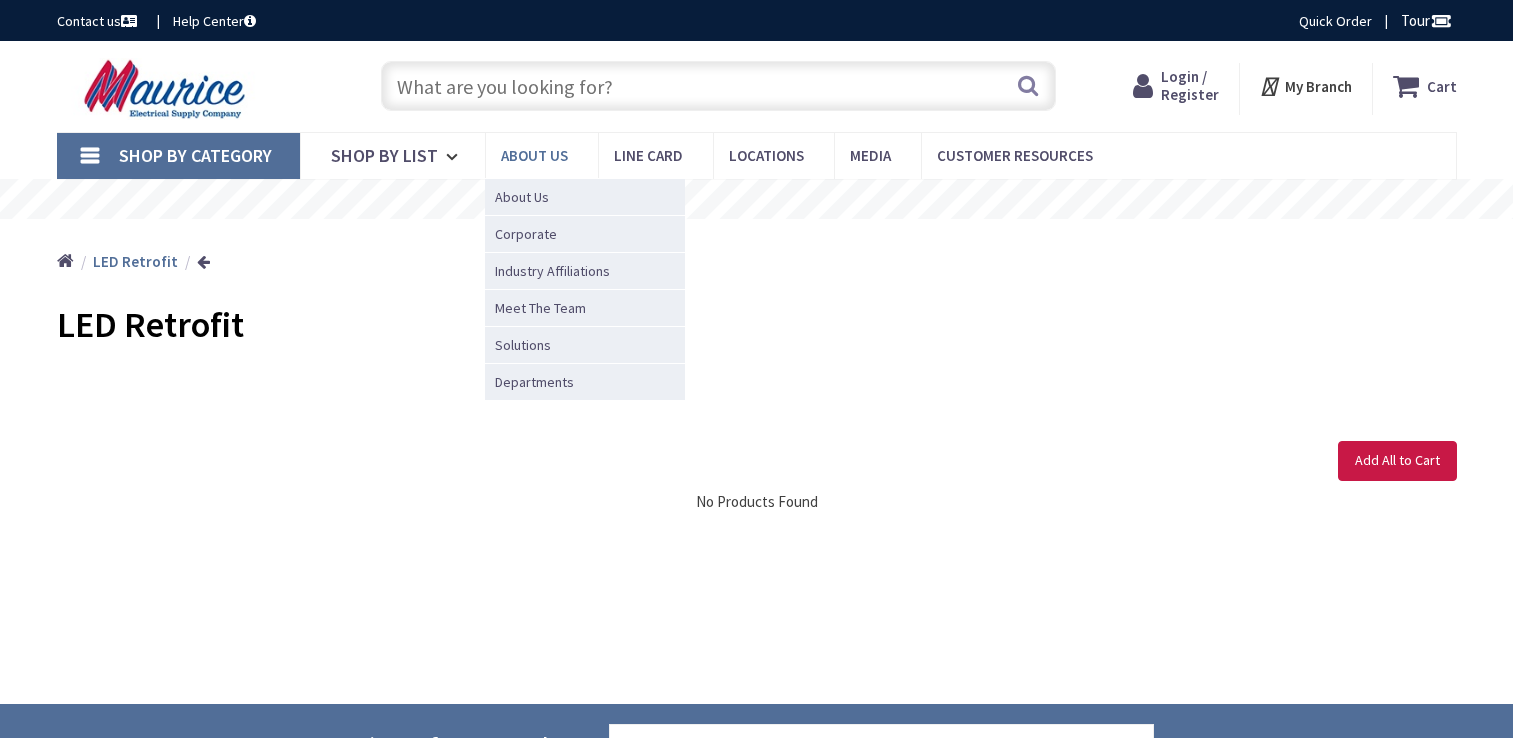 scroll, scrollTop: 0, scrollLeft: 0, axis: both 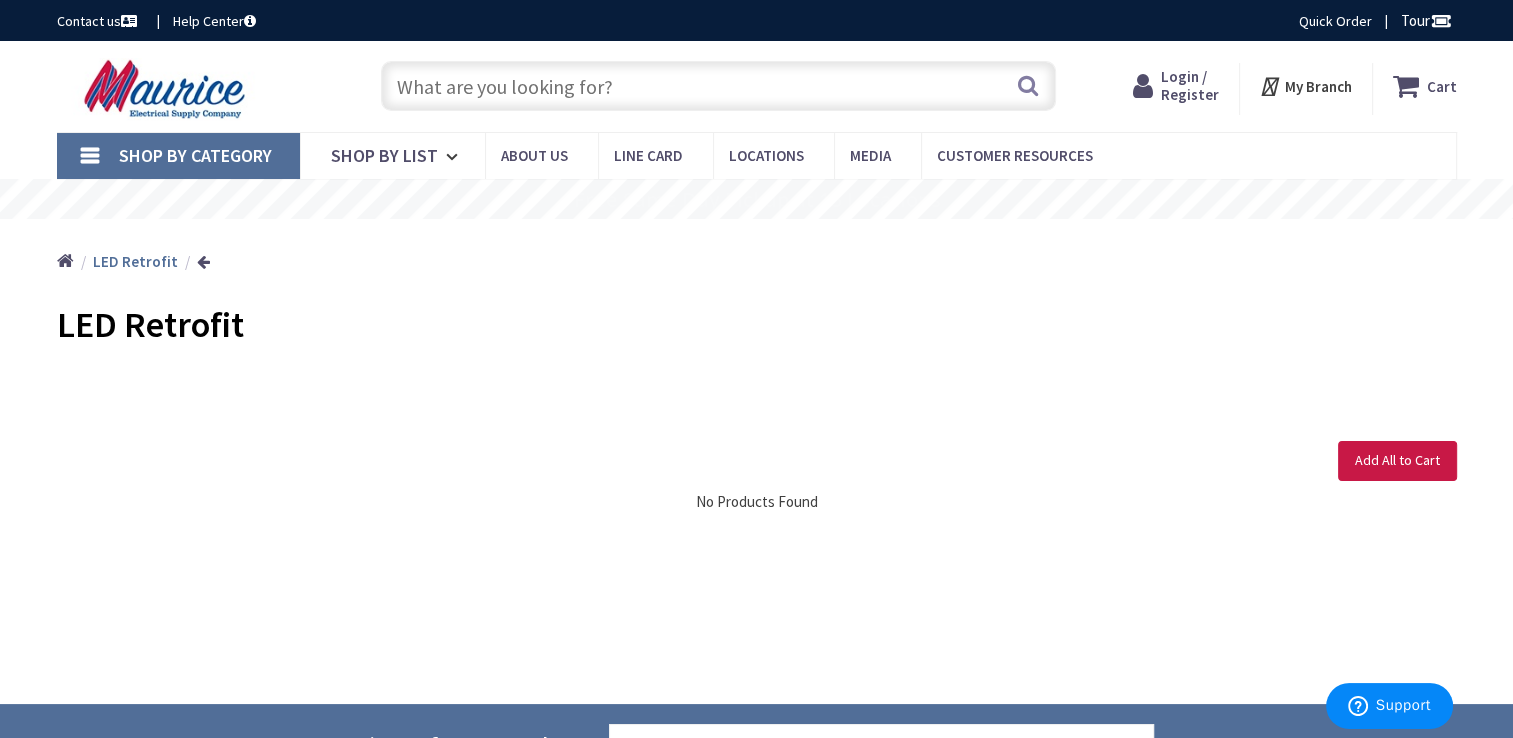 click at bounding box center [718, 86] 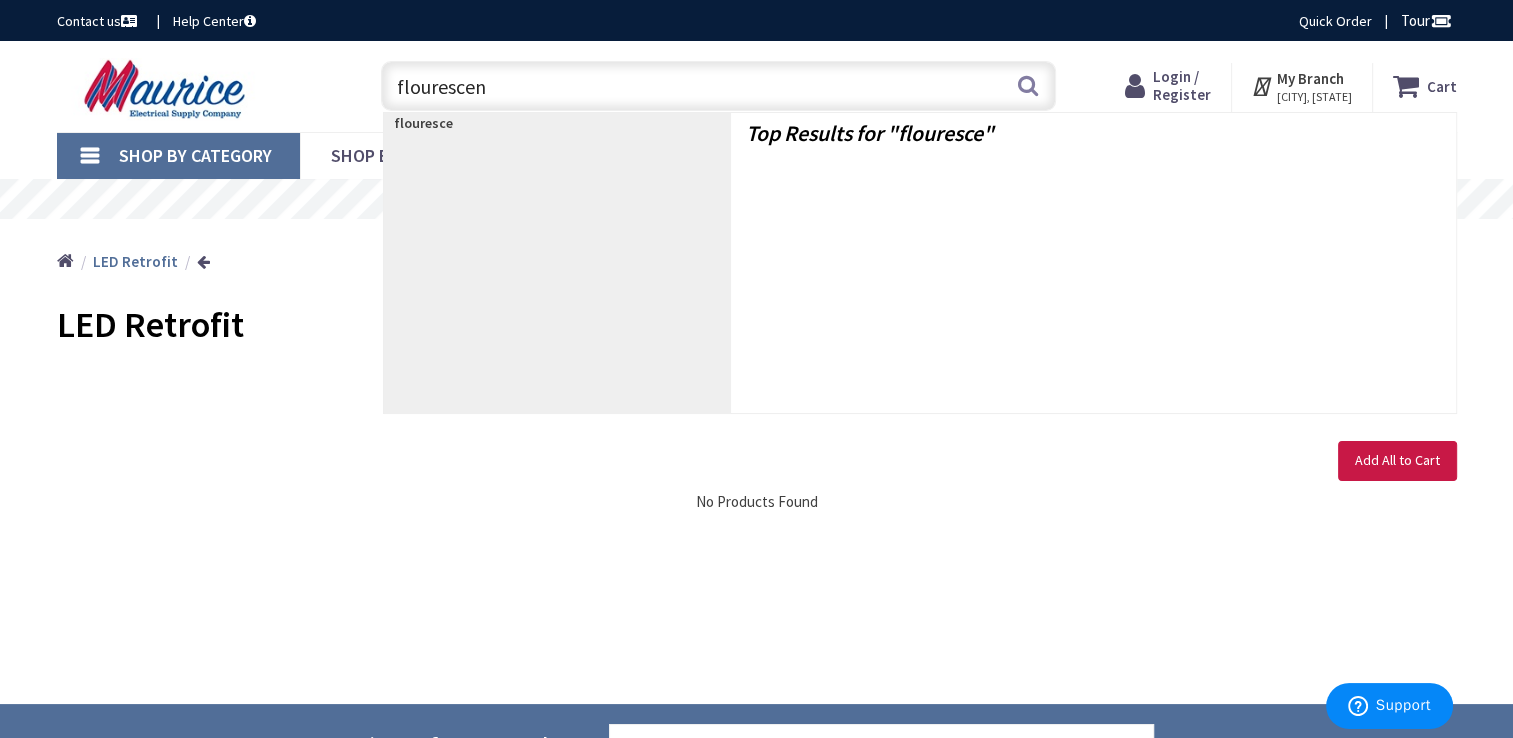type on "flourescent" 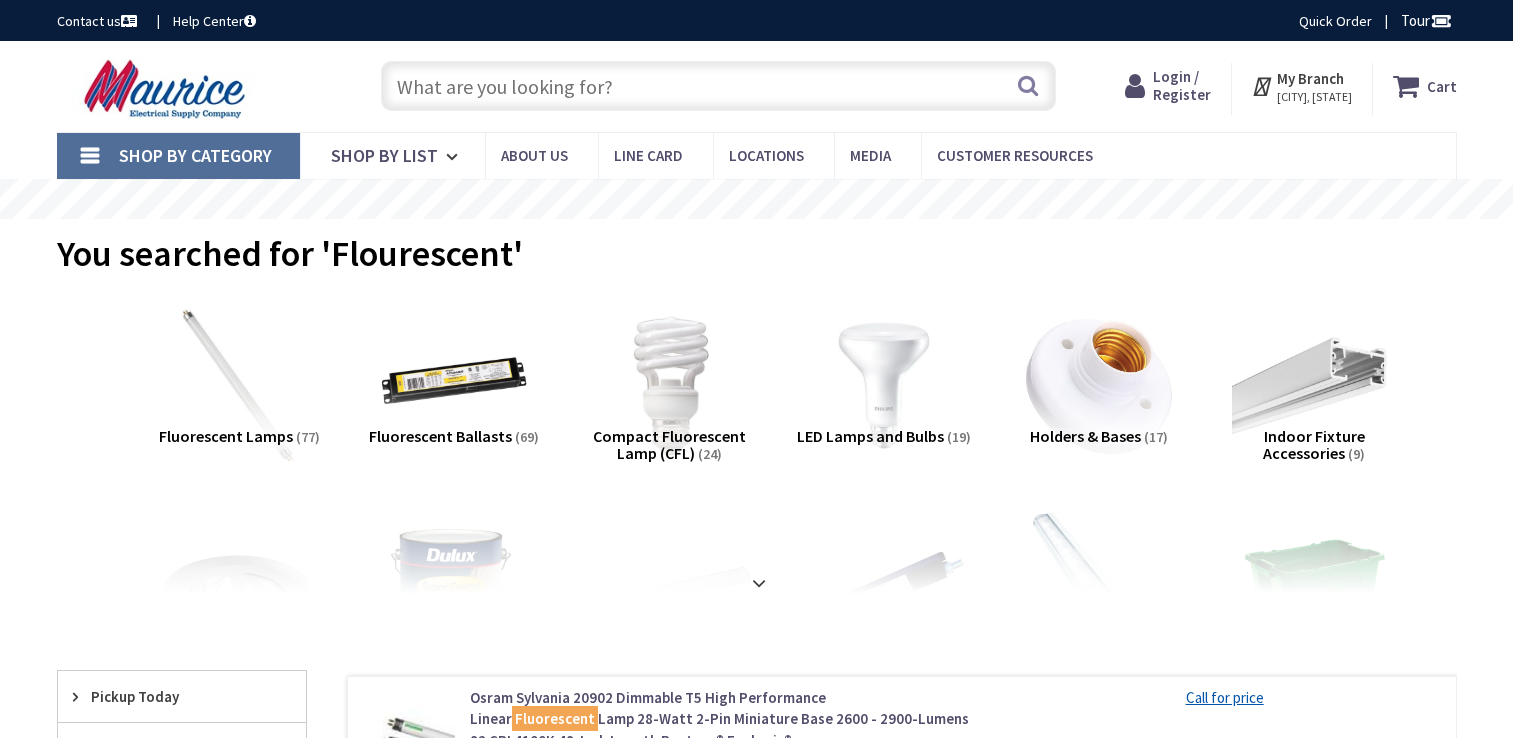 scroll, scrollTop: 0, scrollLeft: 0, axis: both 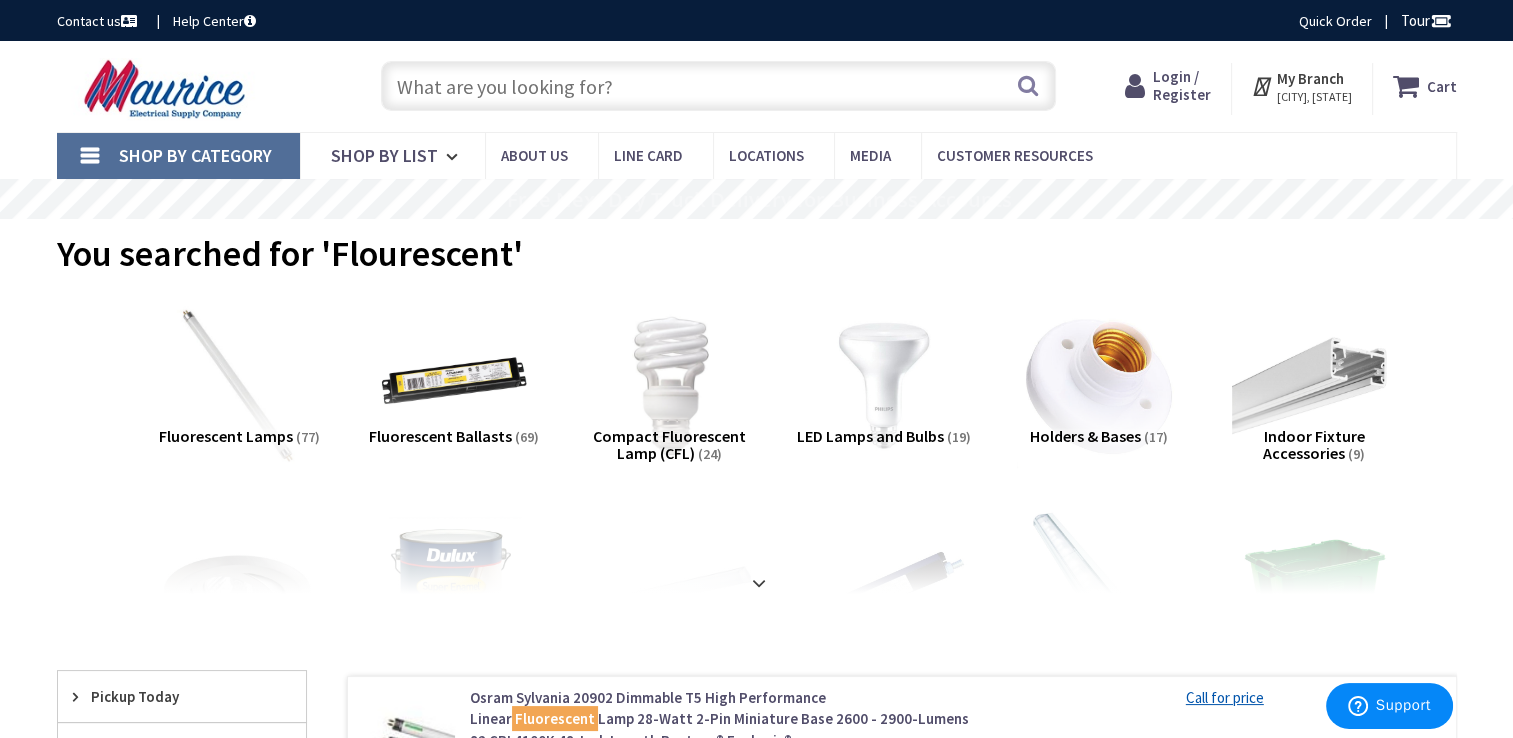 click on "LED Lamps and Bulbs" at bounding box center [870, 436] 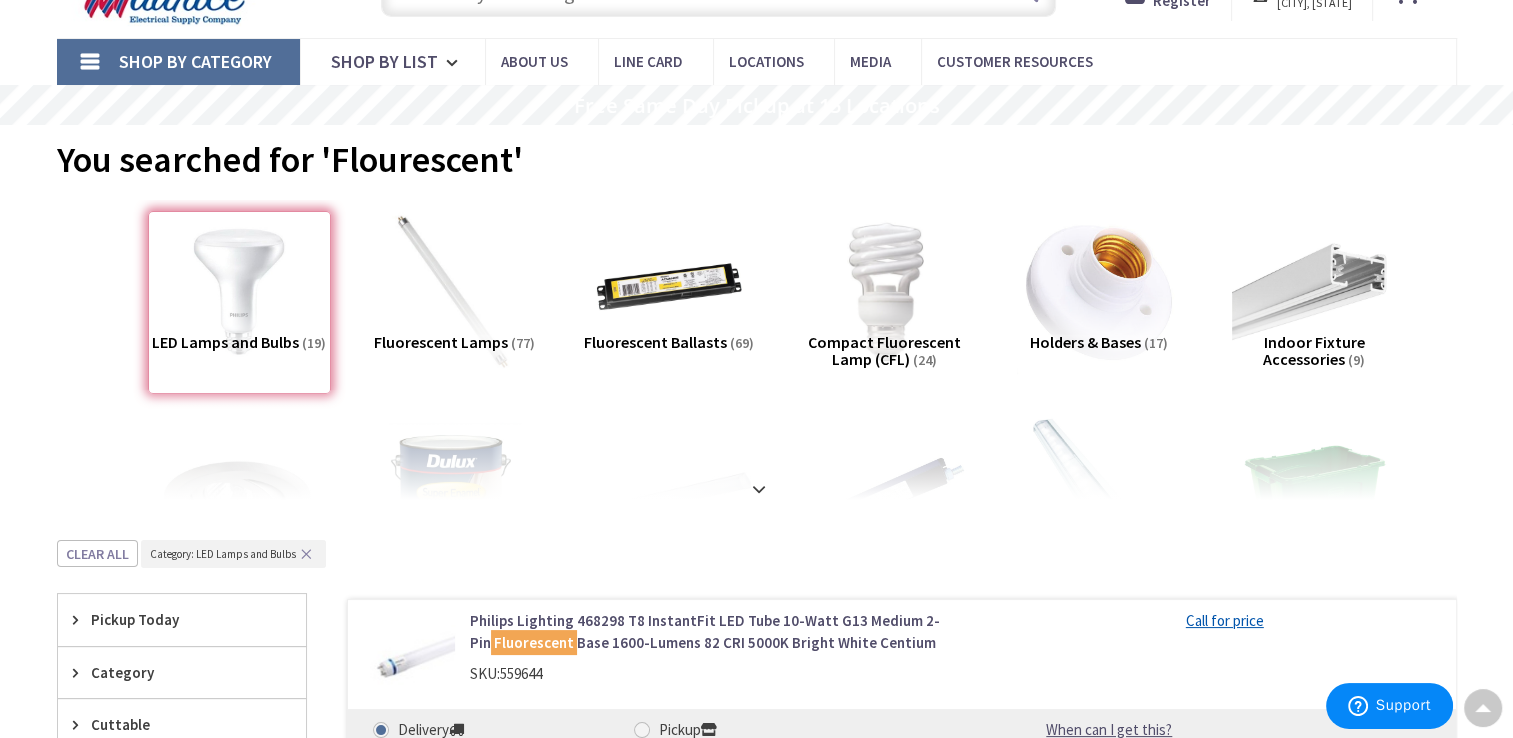 scroll, scrollTop: 0, scrollLeft: 0, axis: both 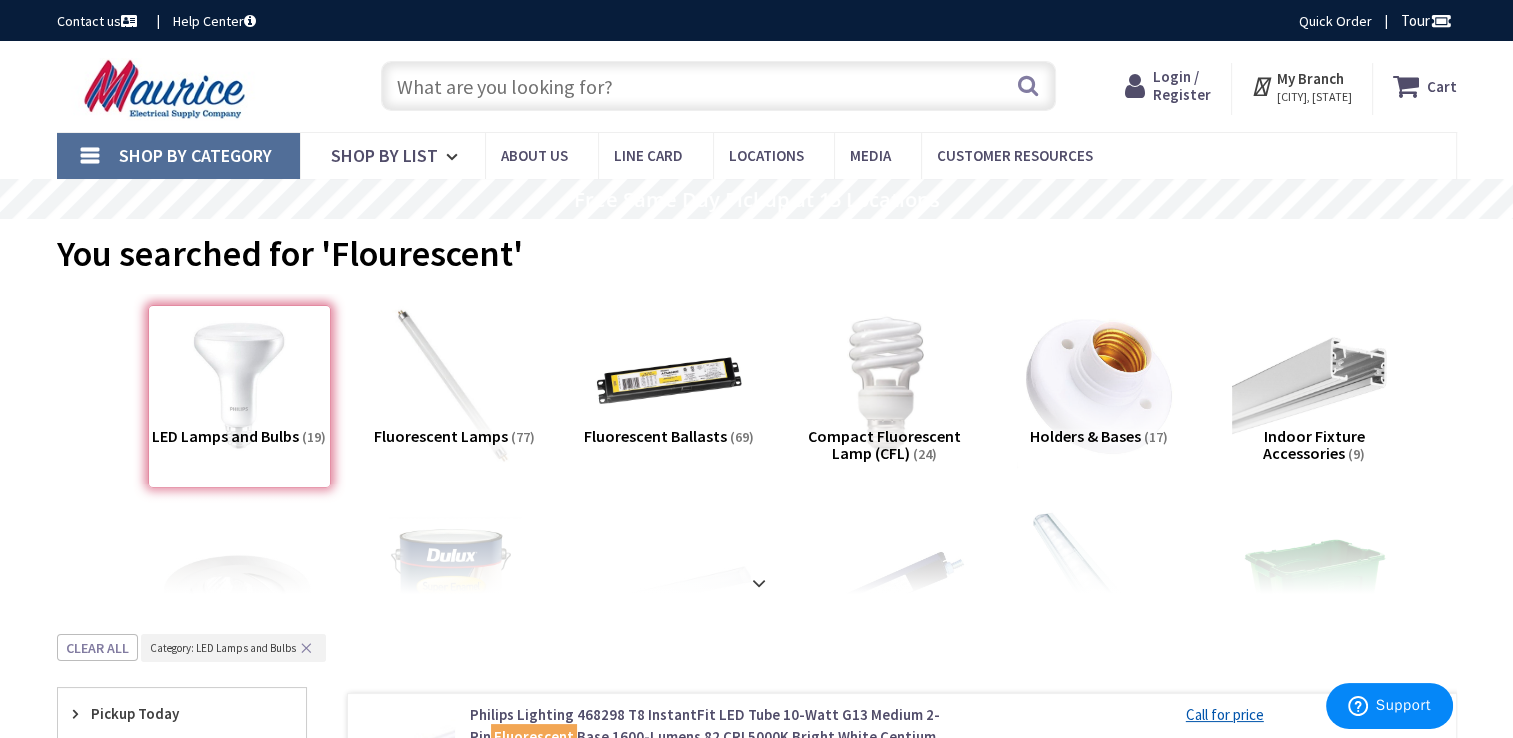 click at bounding box center (718, 86) 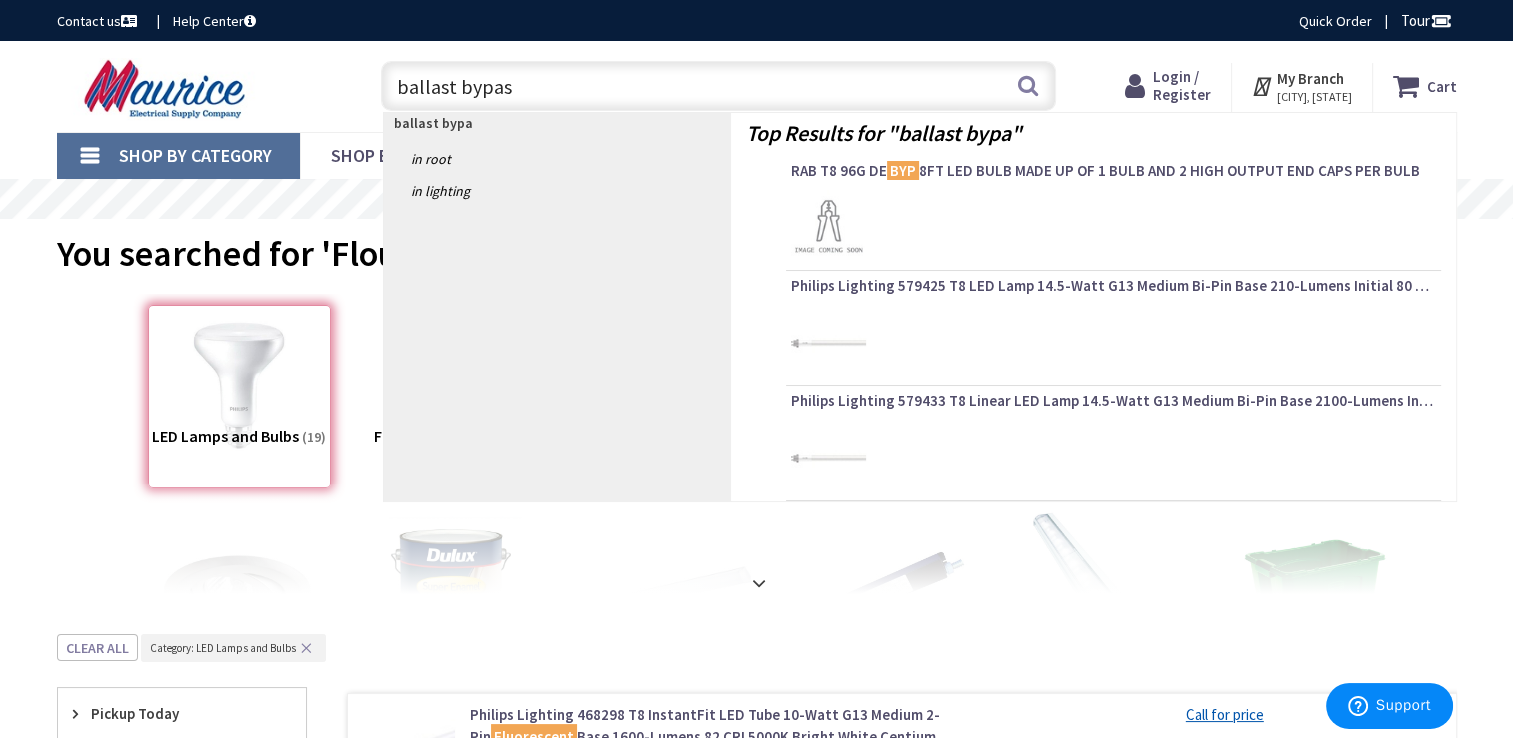 type on "ballast bypass" 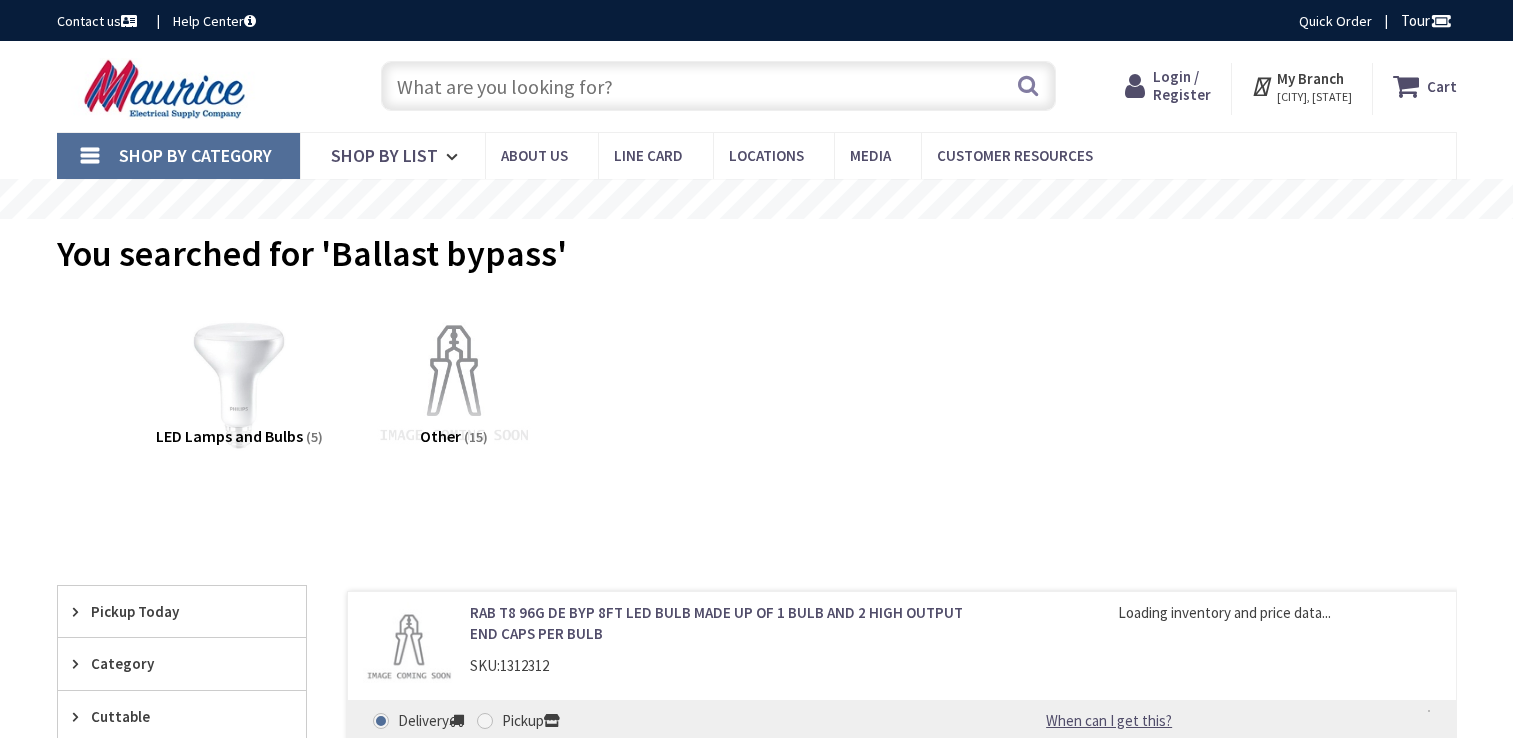 scroll, scrollTop: 0, scrollLeft: 0, axis: both 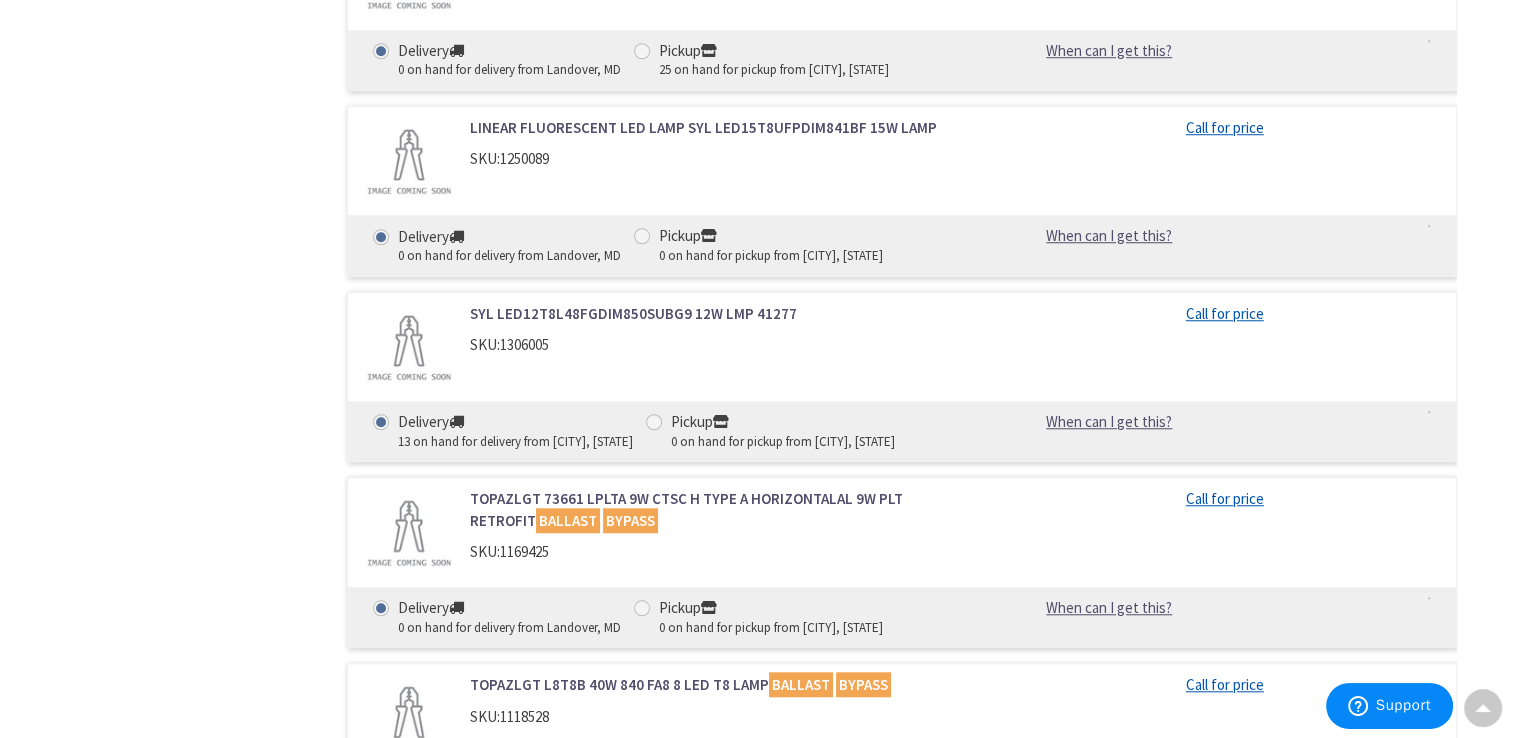 click on "BALLAST" at bounding box center (568, 520) 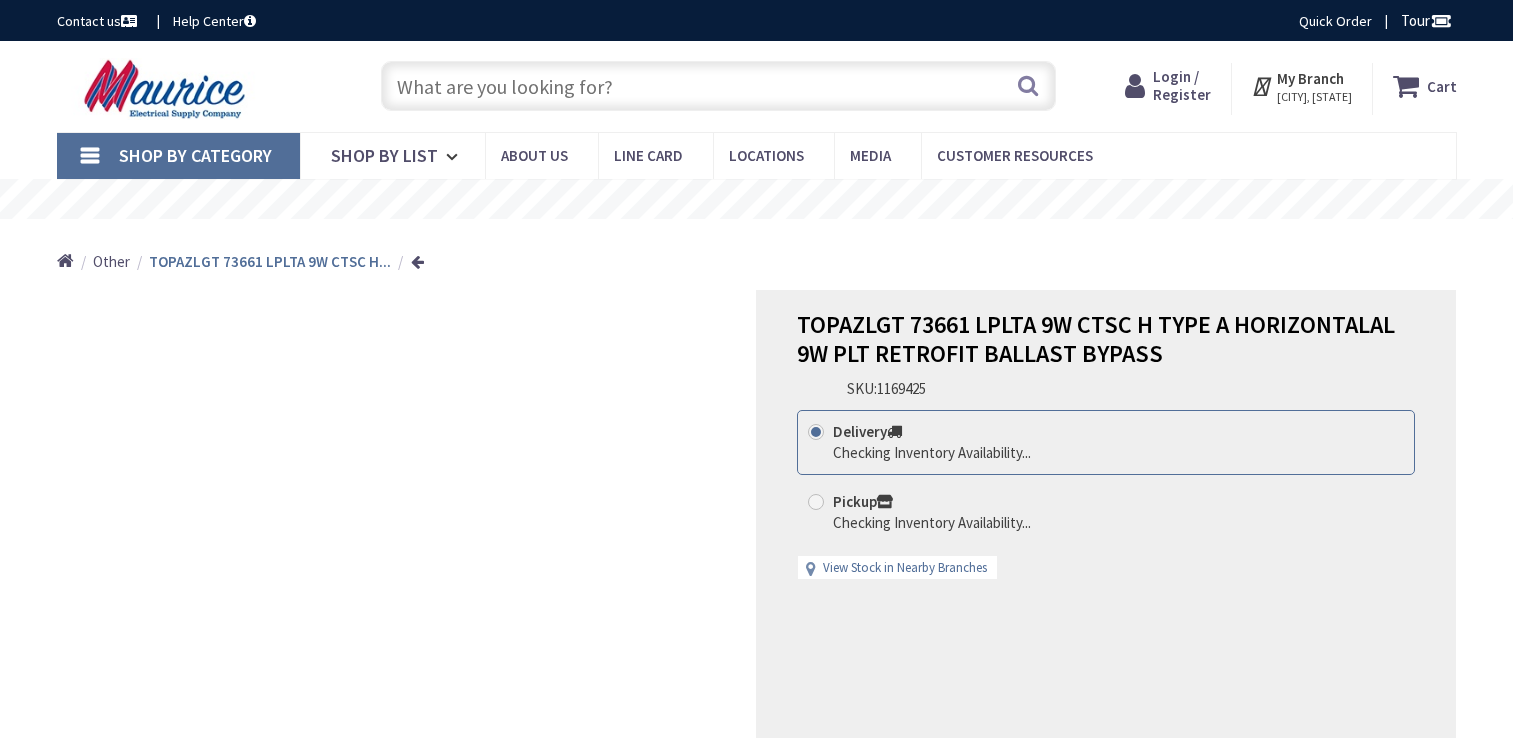 scroll, scrollTop: 0, scrollLeft: 0, axis: both 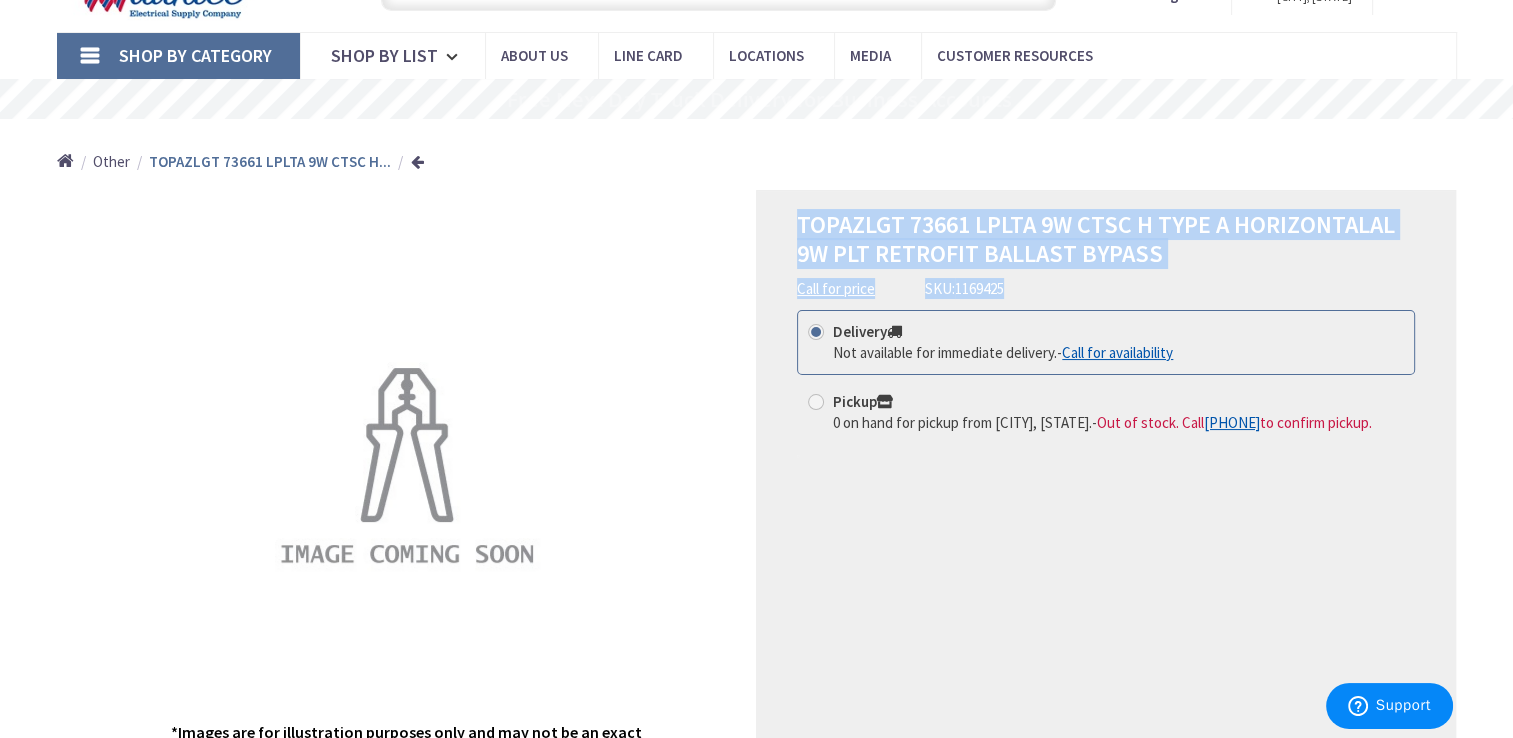 drag, startPoint x: 1171, startPoint y: 274, endPoint x: 784, endPoint y: 228, distance: 389.72427 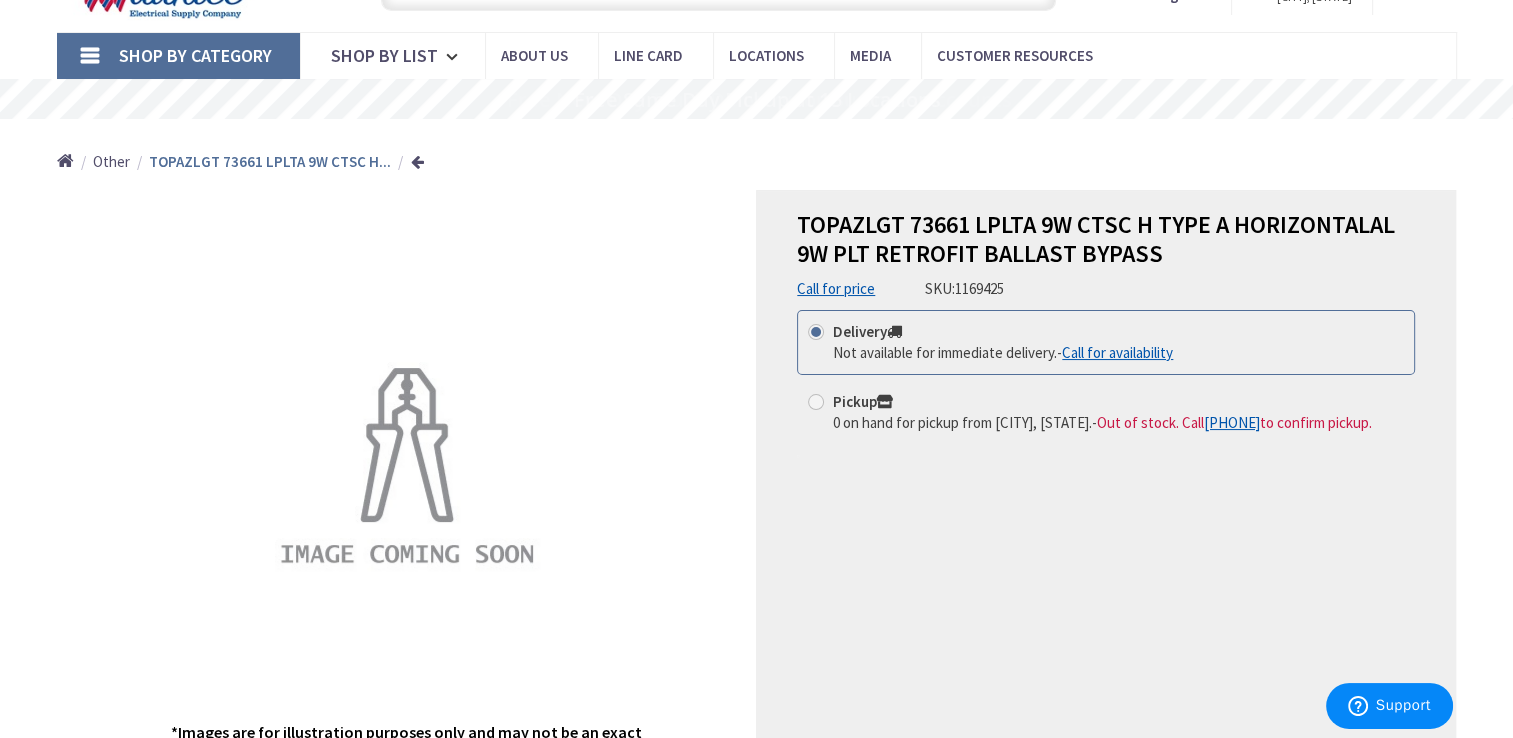click on "TOPAZLGT 73661 LPLTA 9W CTSC H TYPE A HORIZONTALAL 9W PLT RETROFIT BALLAST BYPASS
Call for price
SKU:                 1169425" at bounding box center (1106, 255) 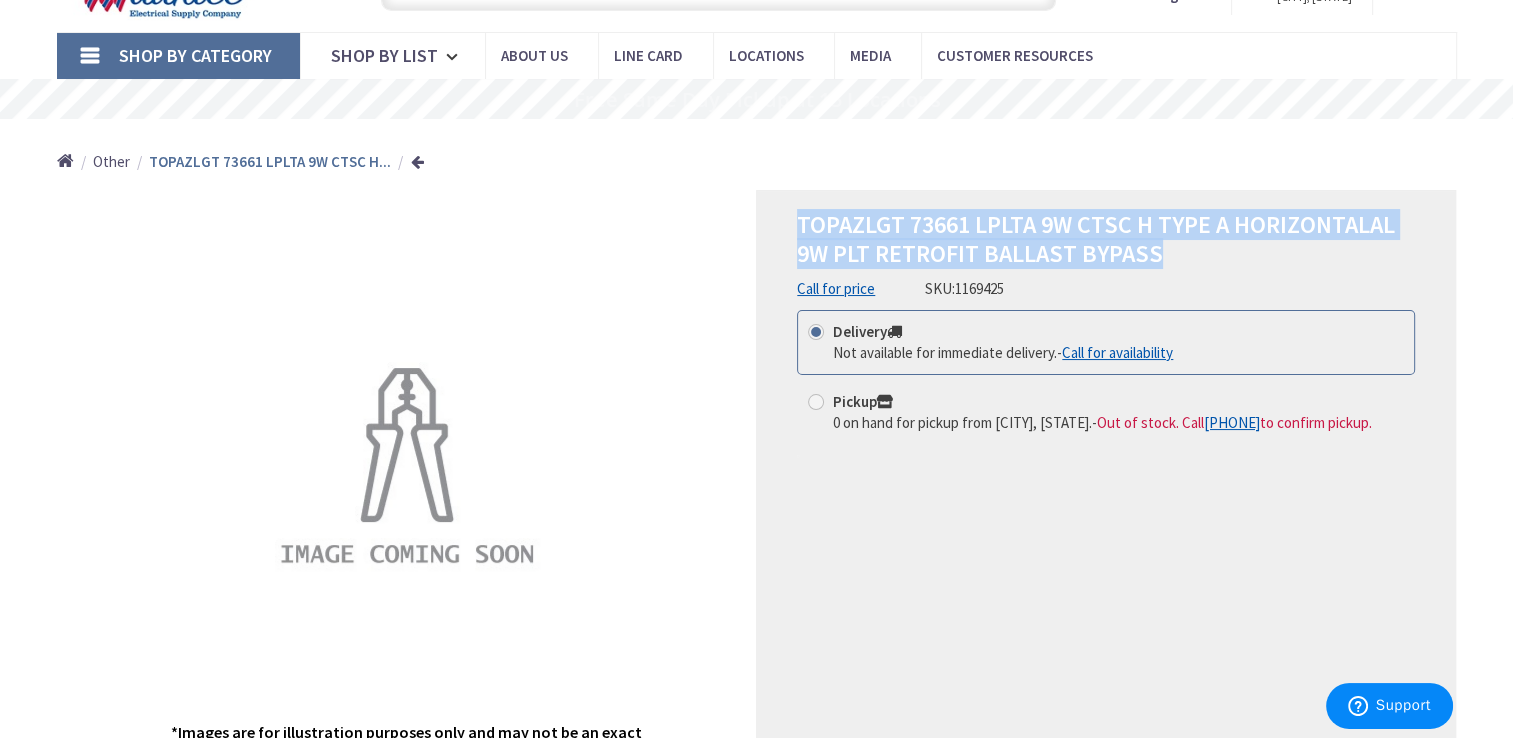 drag, startPoint x: 800, startPoint y: 220, endPoint x: 1157, endPoint y: 258, distance: 359.01672 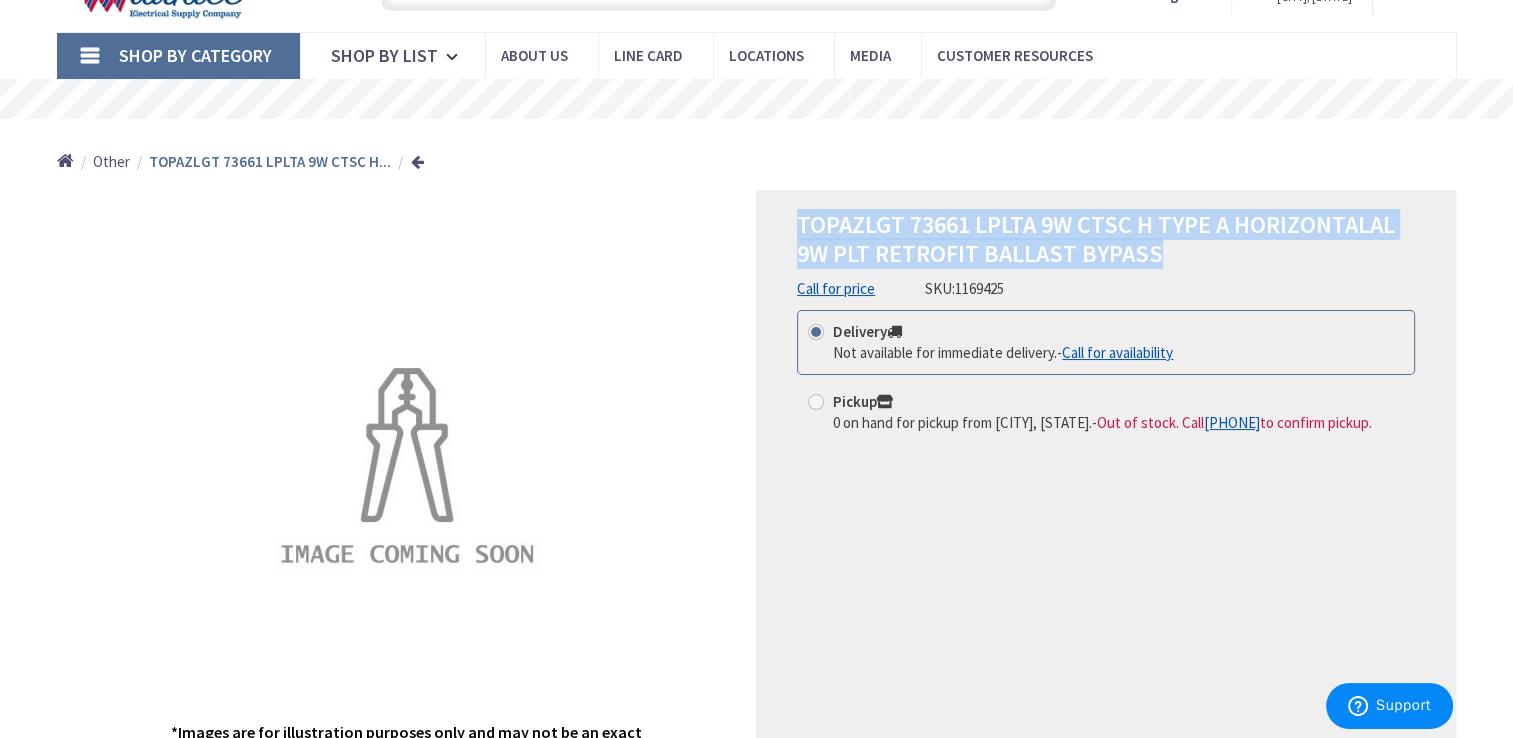 drag, startPoint x: 1157, startPoint y: 257, endPoint x: 1077, endPoint y: 249, distance: 80.399 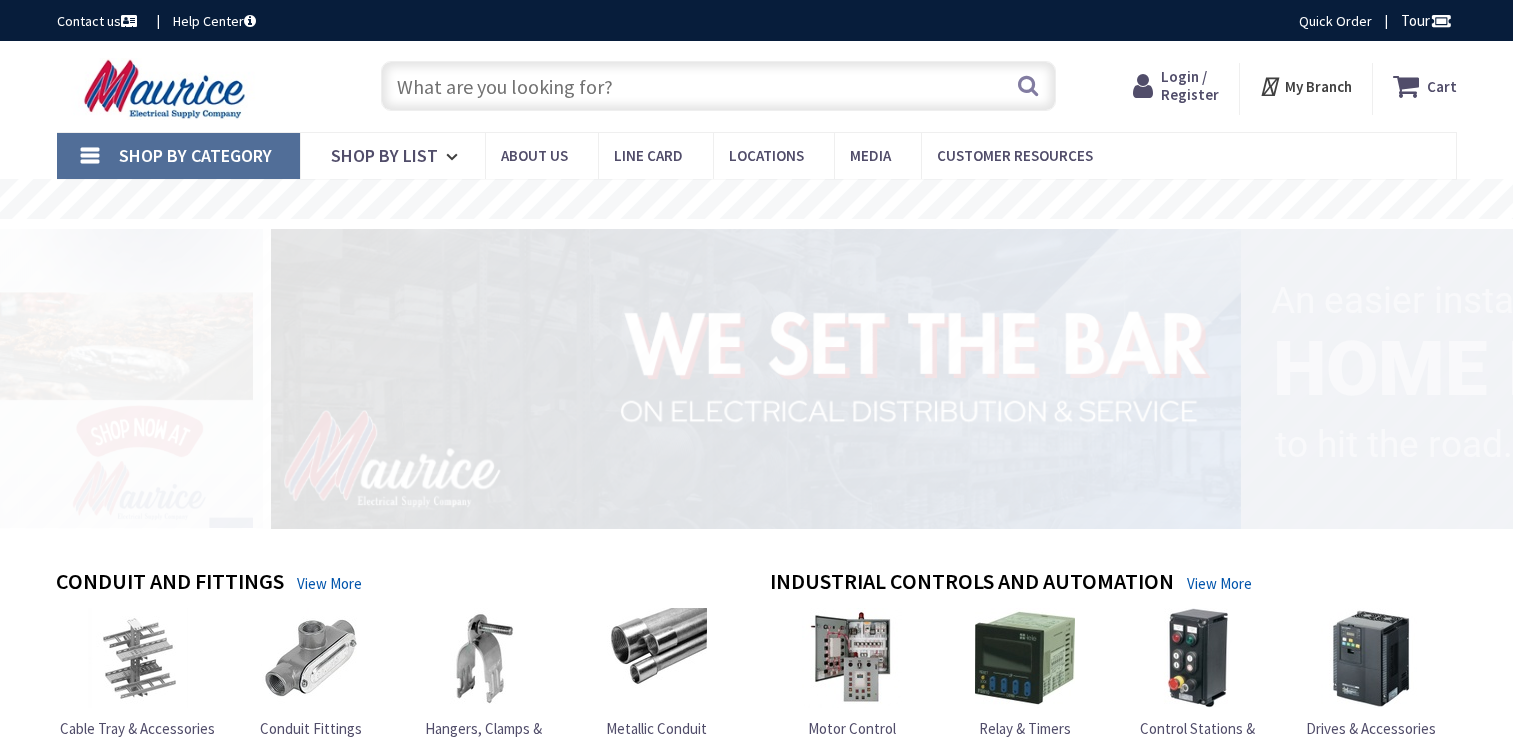 scroll, scrollTop: 0, scrollLeft: 0, axis: both 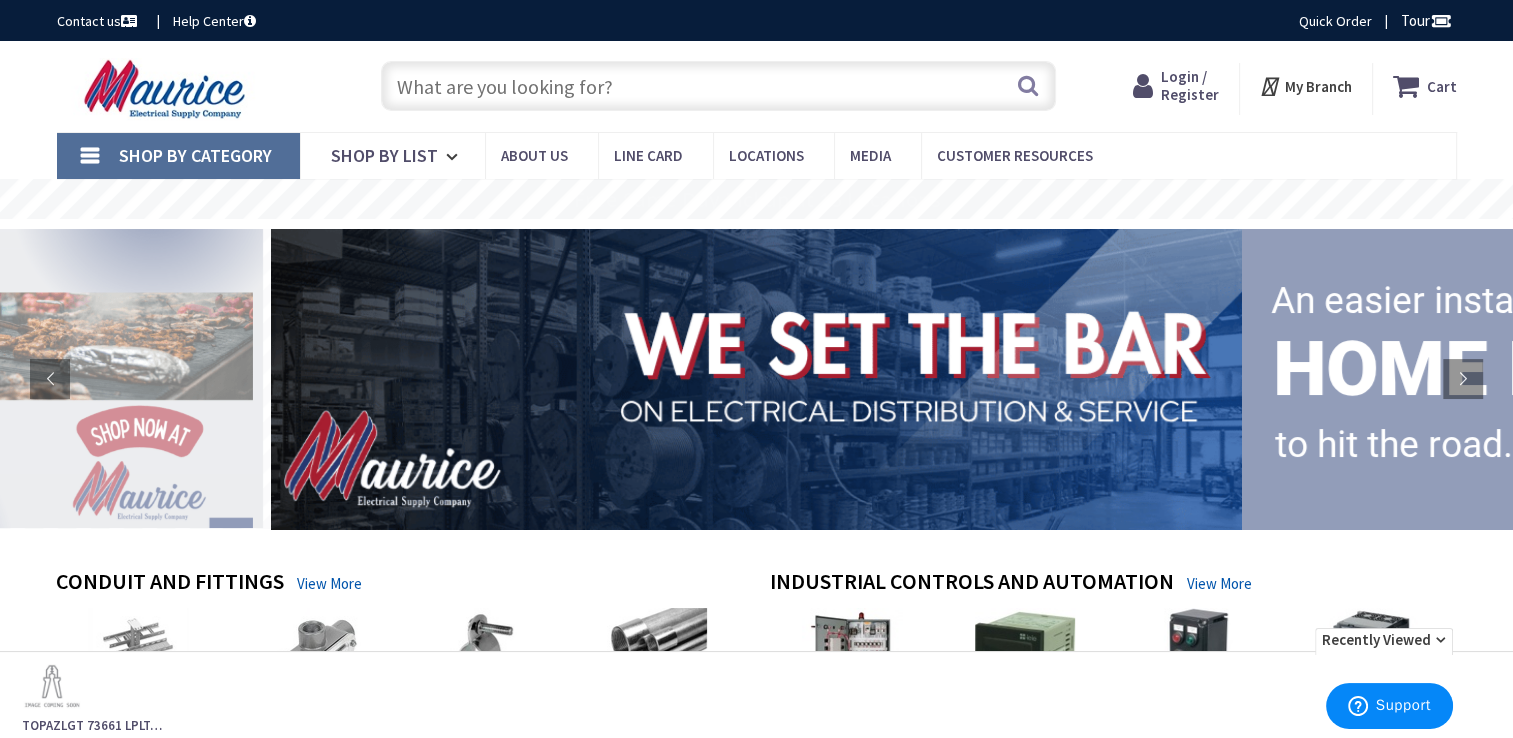 click on "My Branch" at bounding box center (1318, 86) 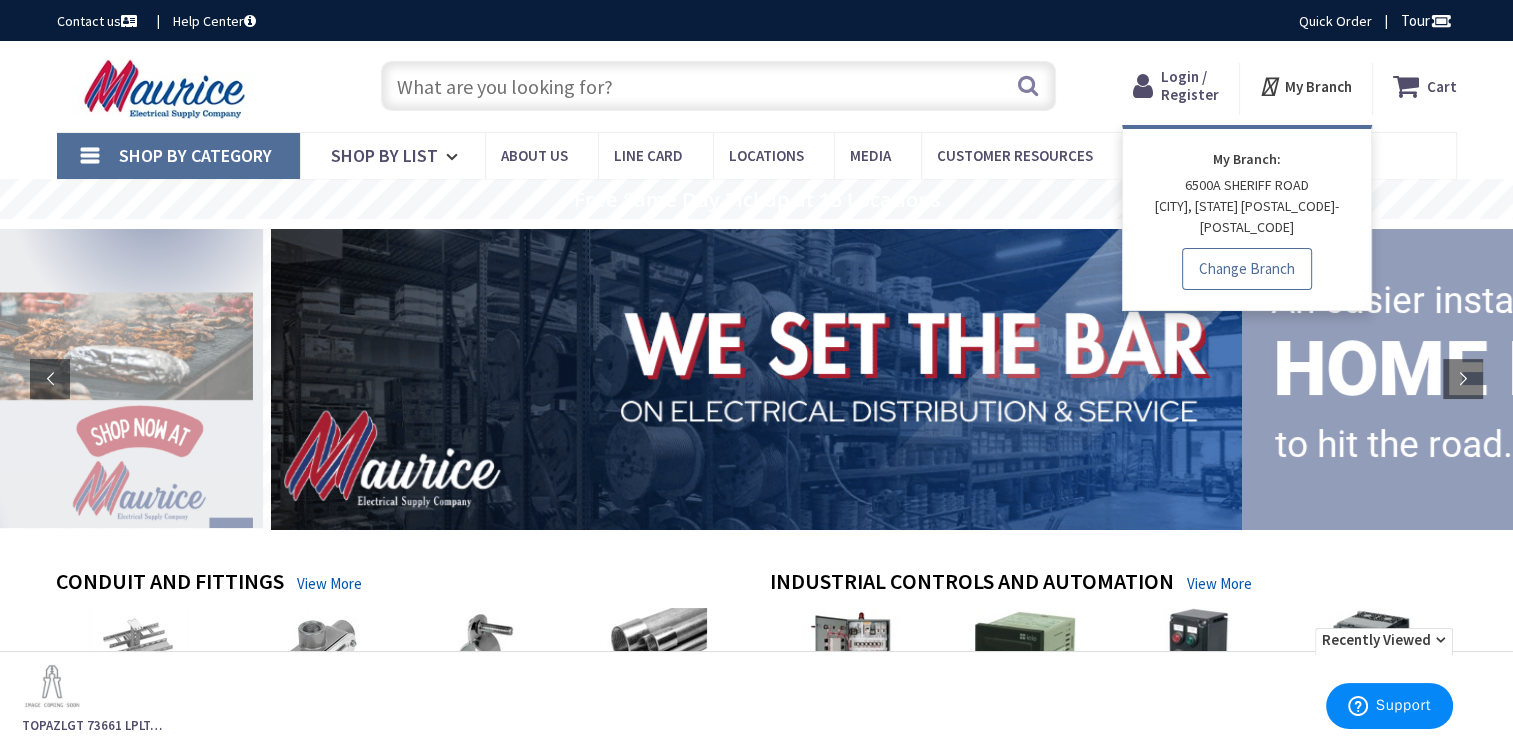 click on "Change Branch" at bounding box center [1247, 269] 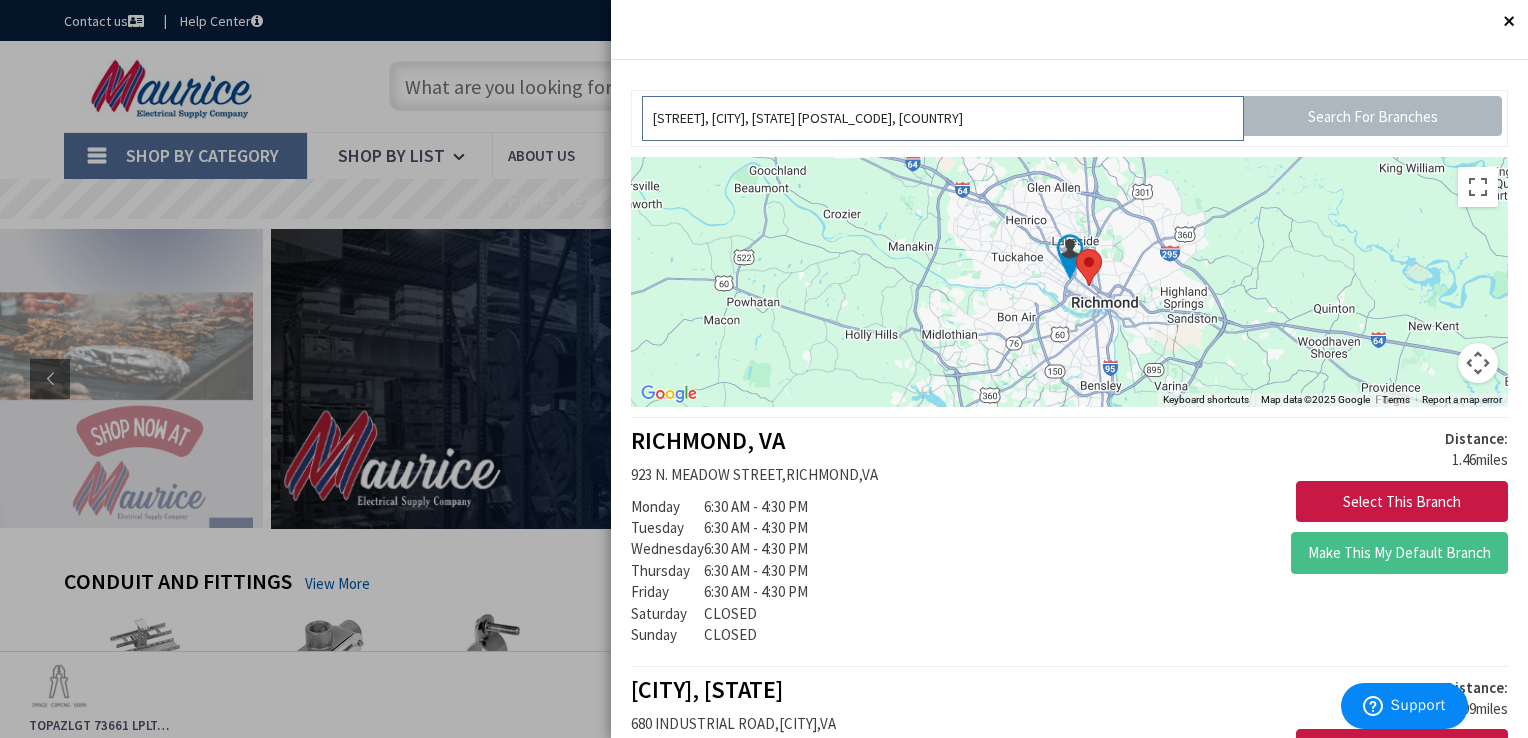 drag, startPoint x: 996, startPoint y: 116, endPoint x: 490, endPoint y: 142, distance: 506.66754 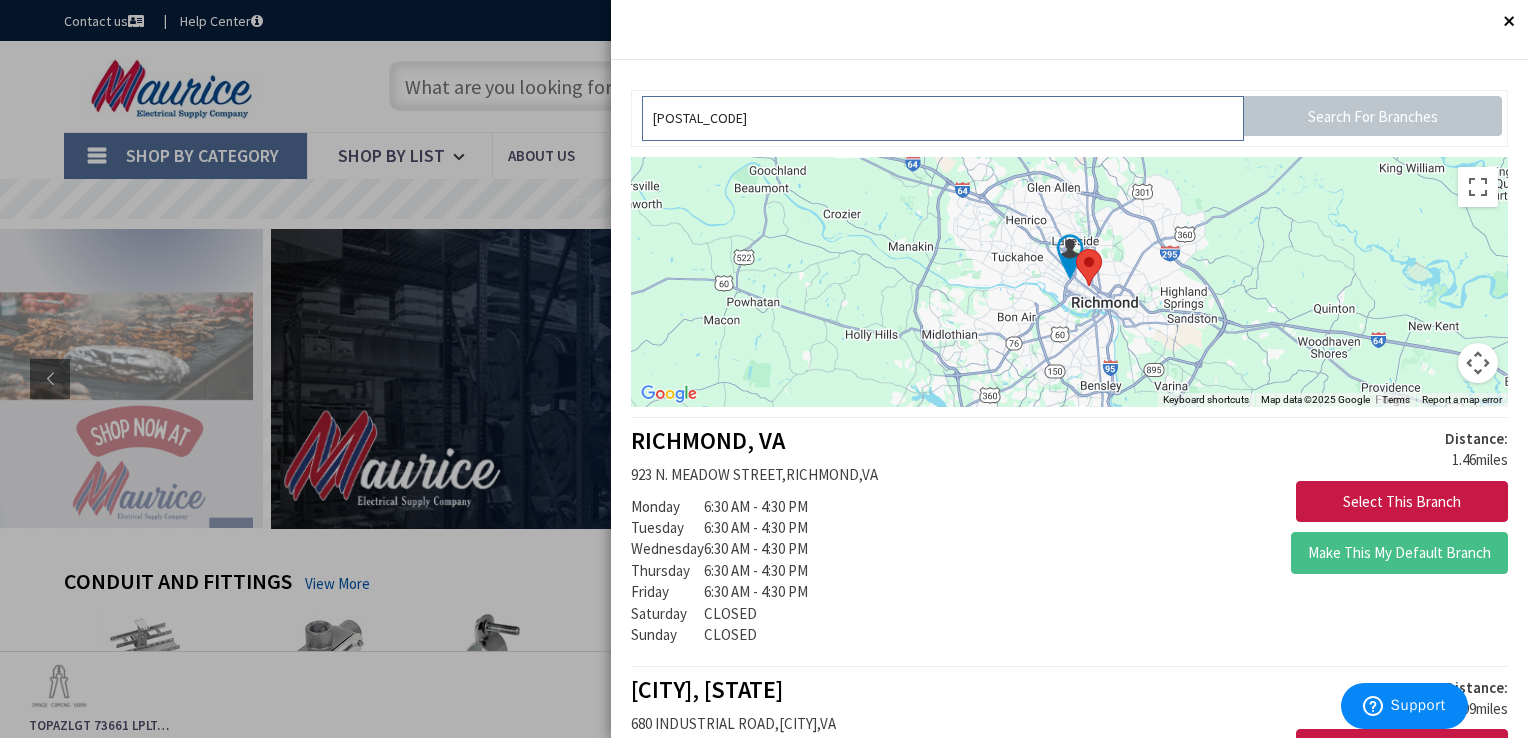 type on "[POSTAL_CODE]" 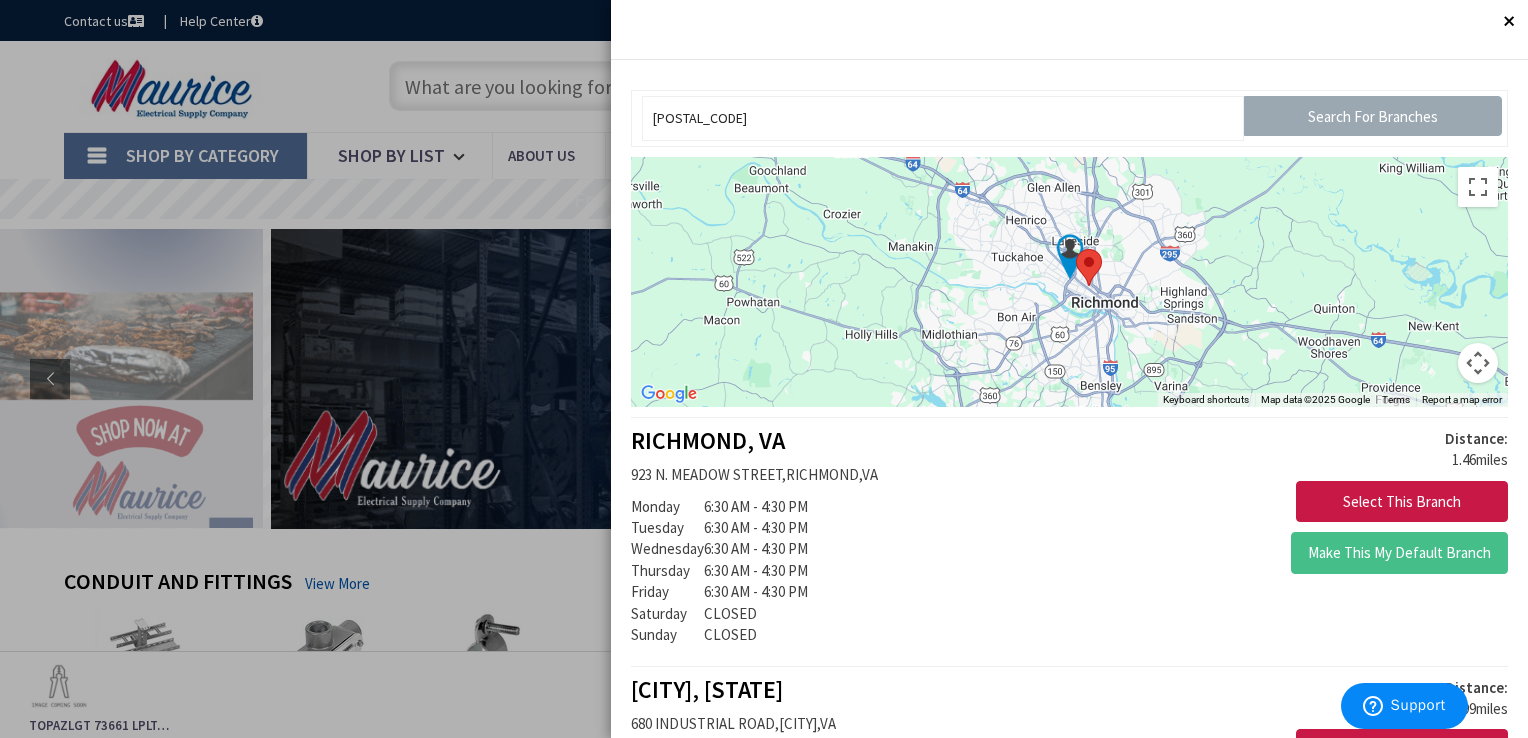 click on "Search For Branches" at bounding box center (1373, 116) 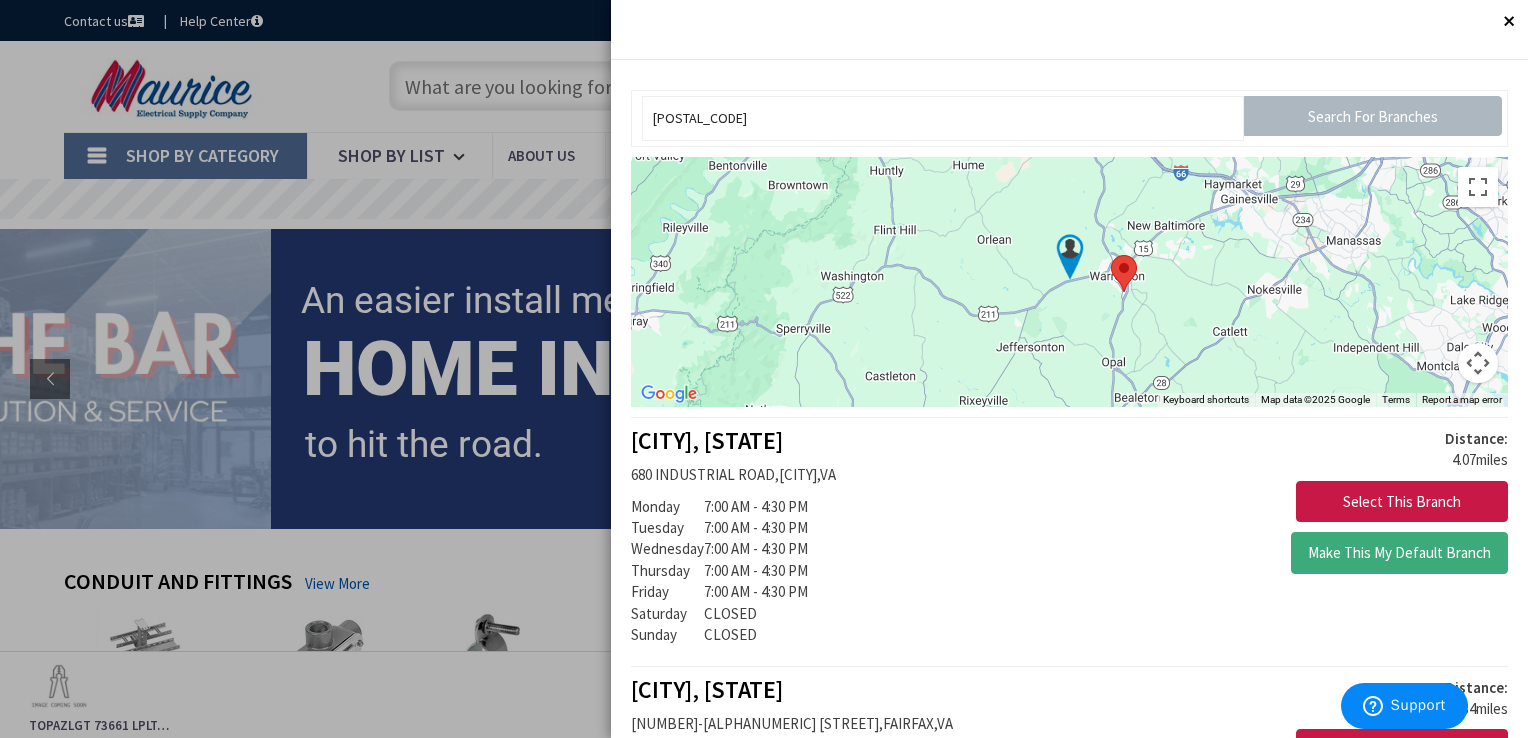 click on "Make This My Default Branch" at bounding box center (1399, 553) 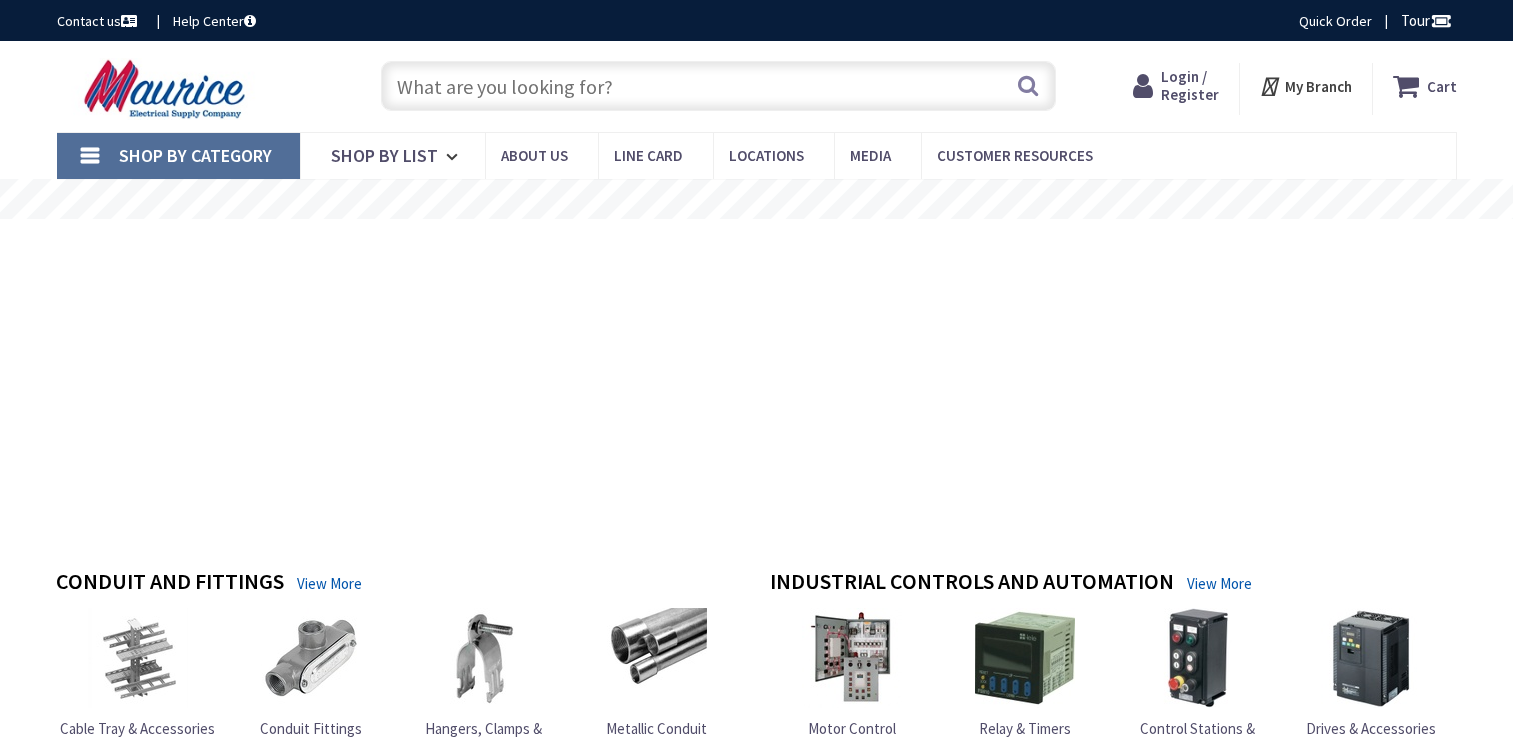 scroll, scrollTop: 0, scrollLeft: 0, axis: both 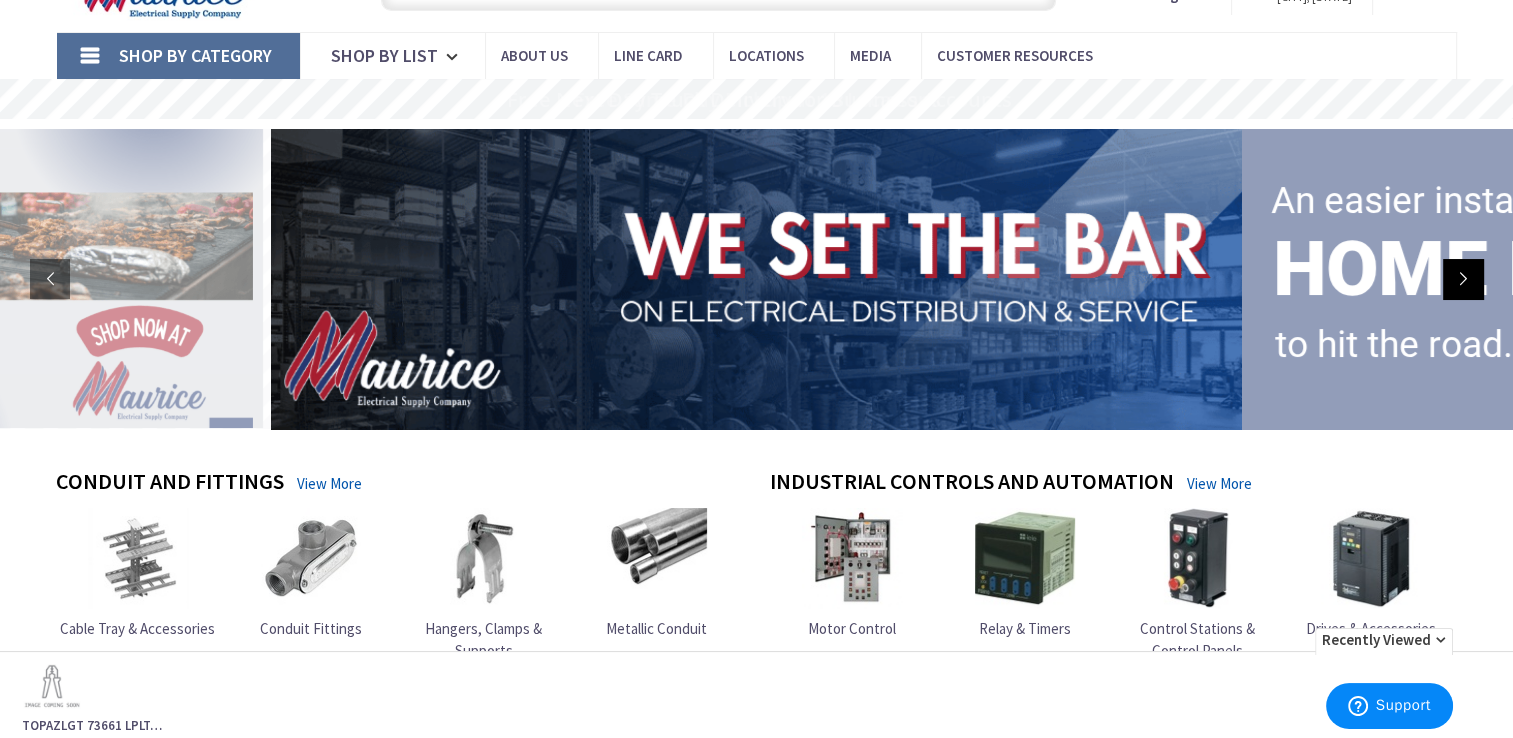click 